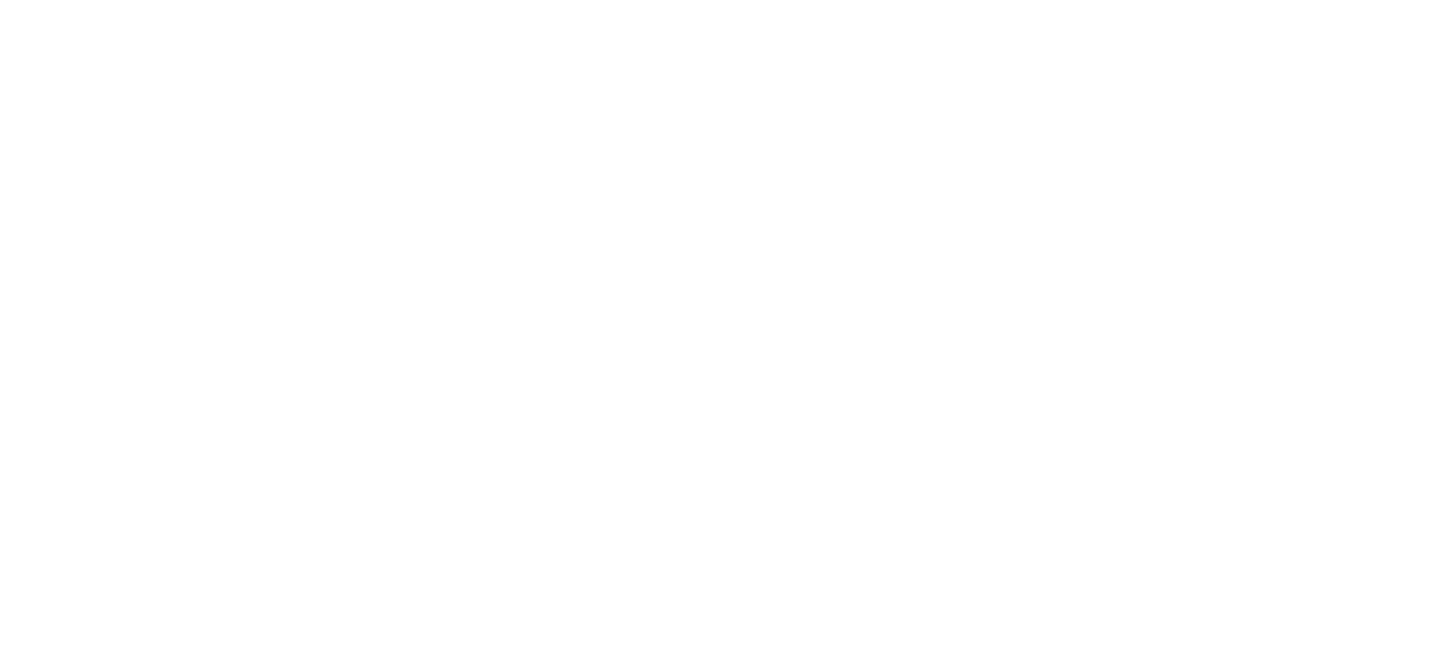 scroll, scrollTop: 0, scrollLeft: 0, axis: both 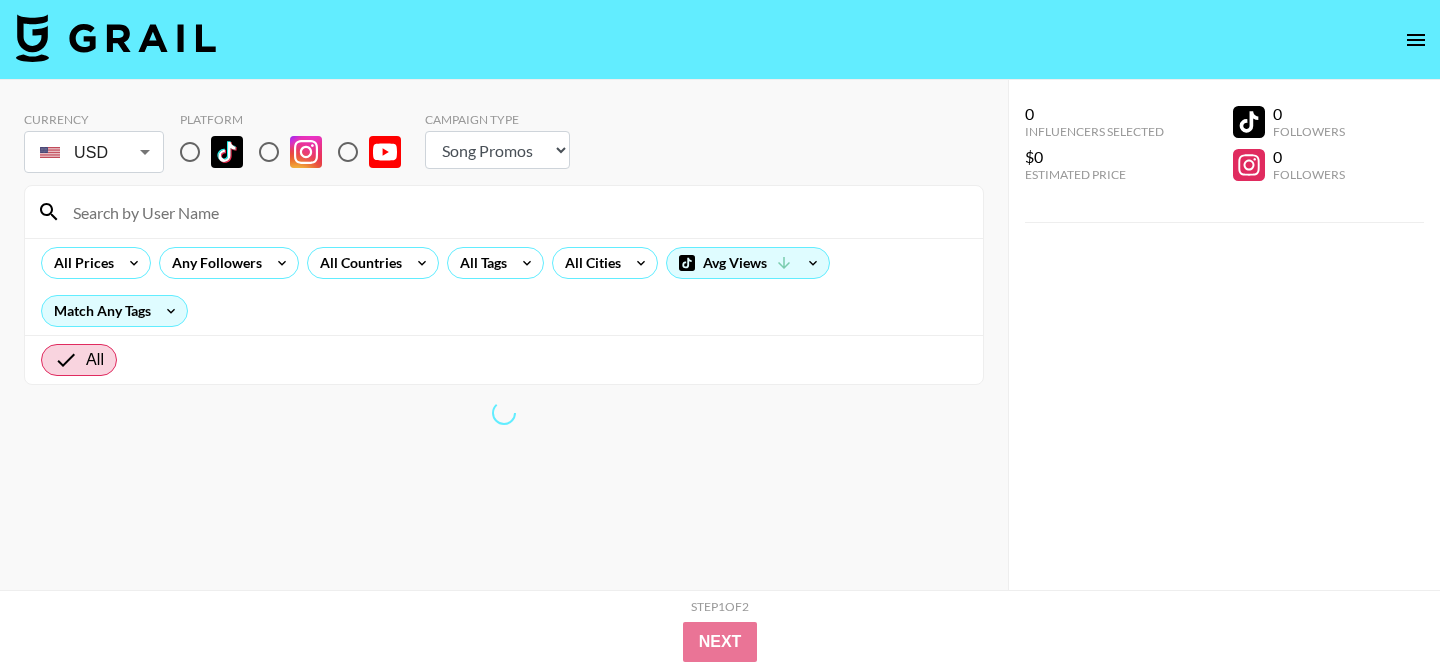 click at bounding box center (190, 152) 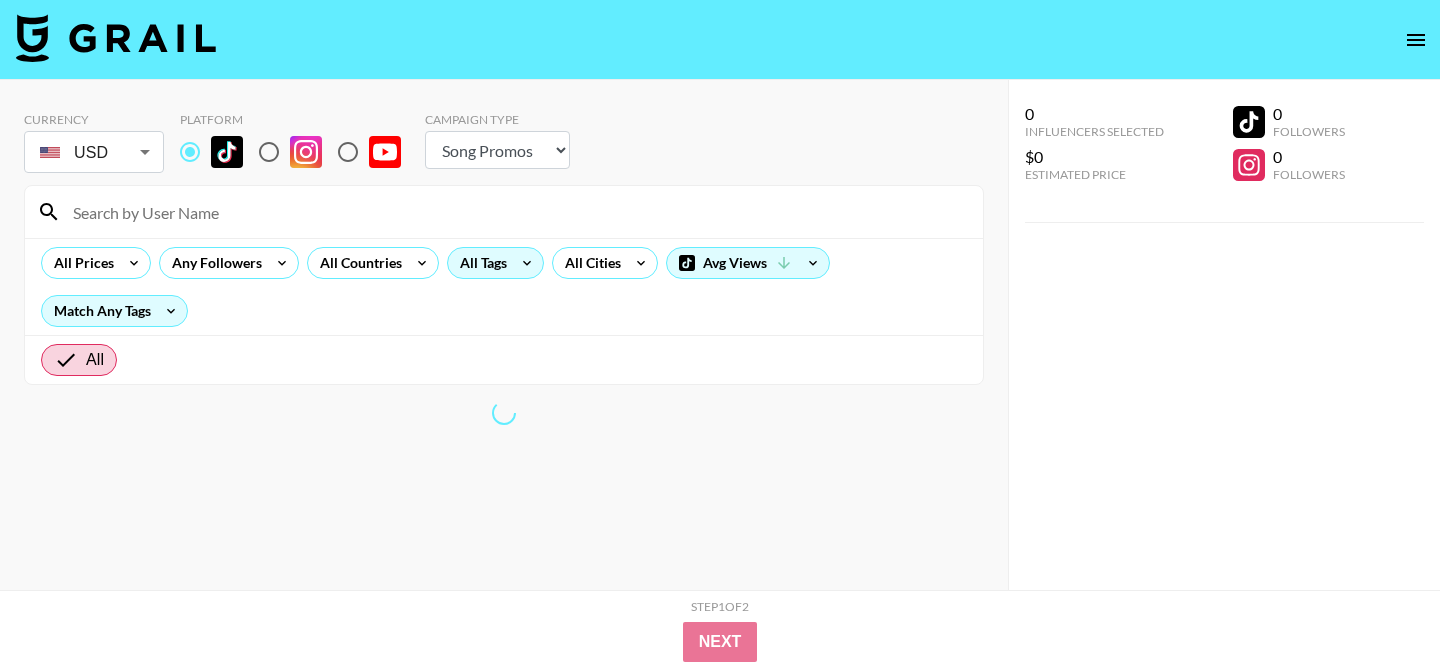 click on "All Tags" at bounding box center (479, 263) 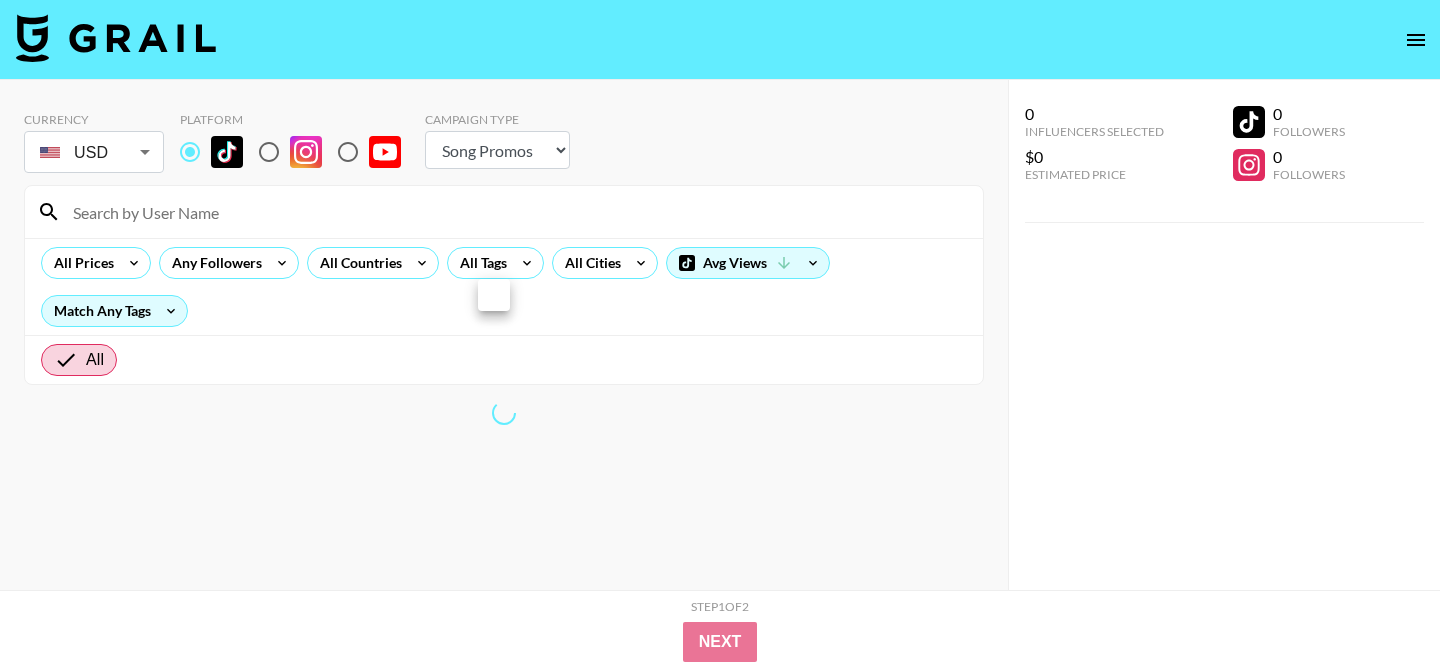 click at bounding box center [720, 335] 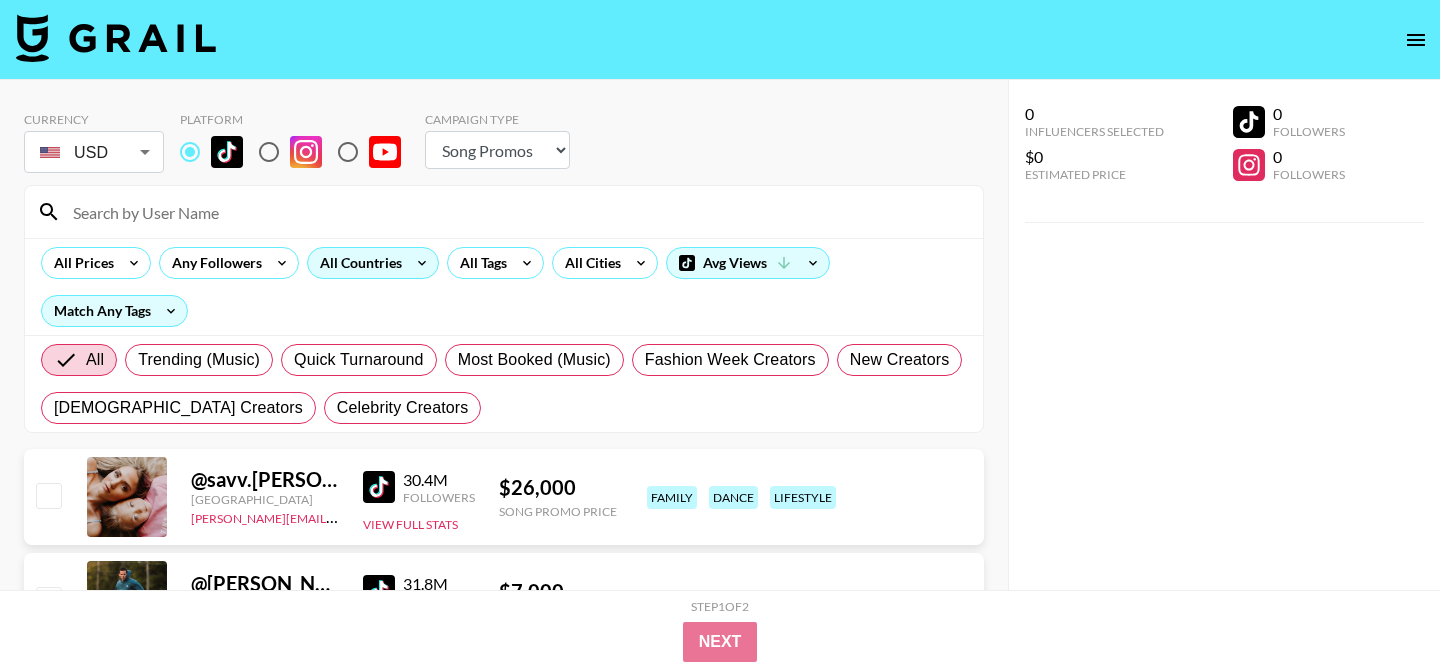 click on "All Countries" at bounding box center [357, 263] 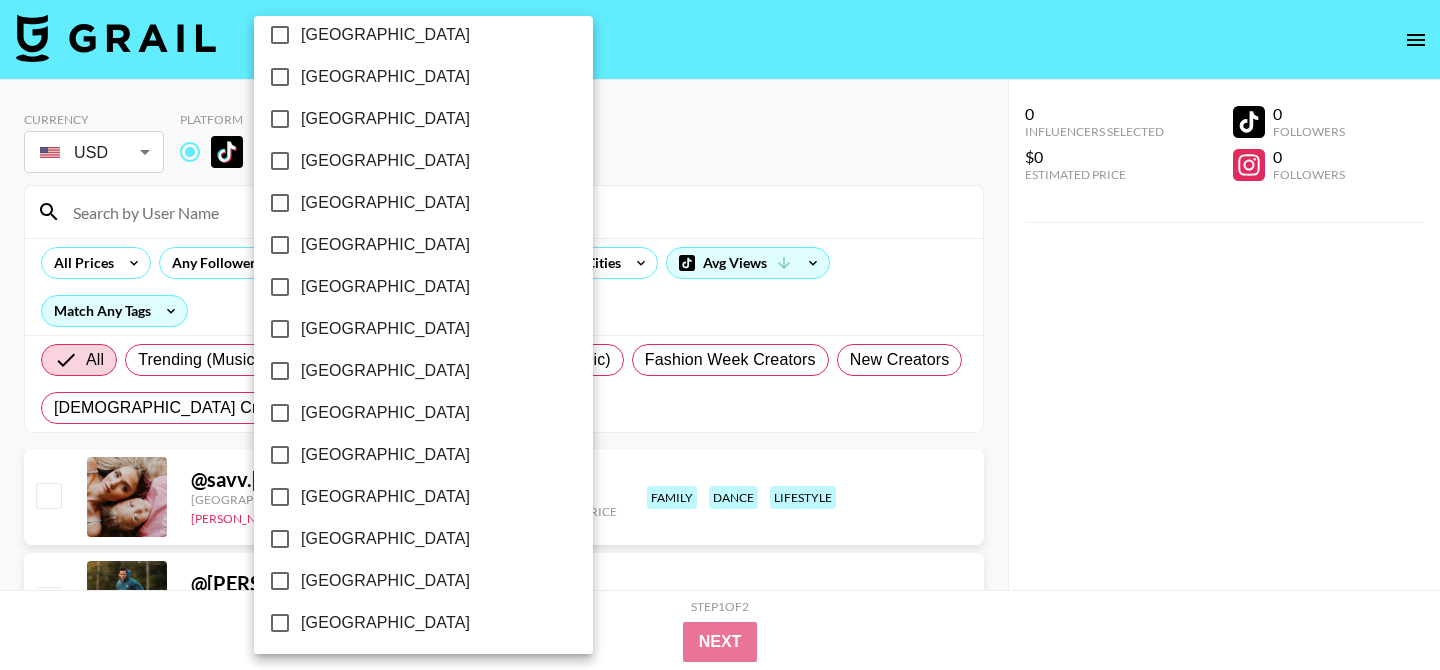 scroll, scrollTop: 1662, scrollLeft: 0, axis: vertical 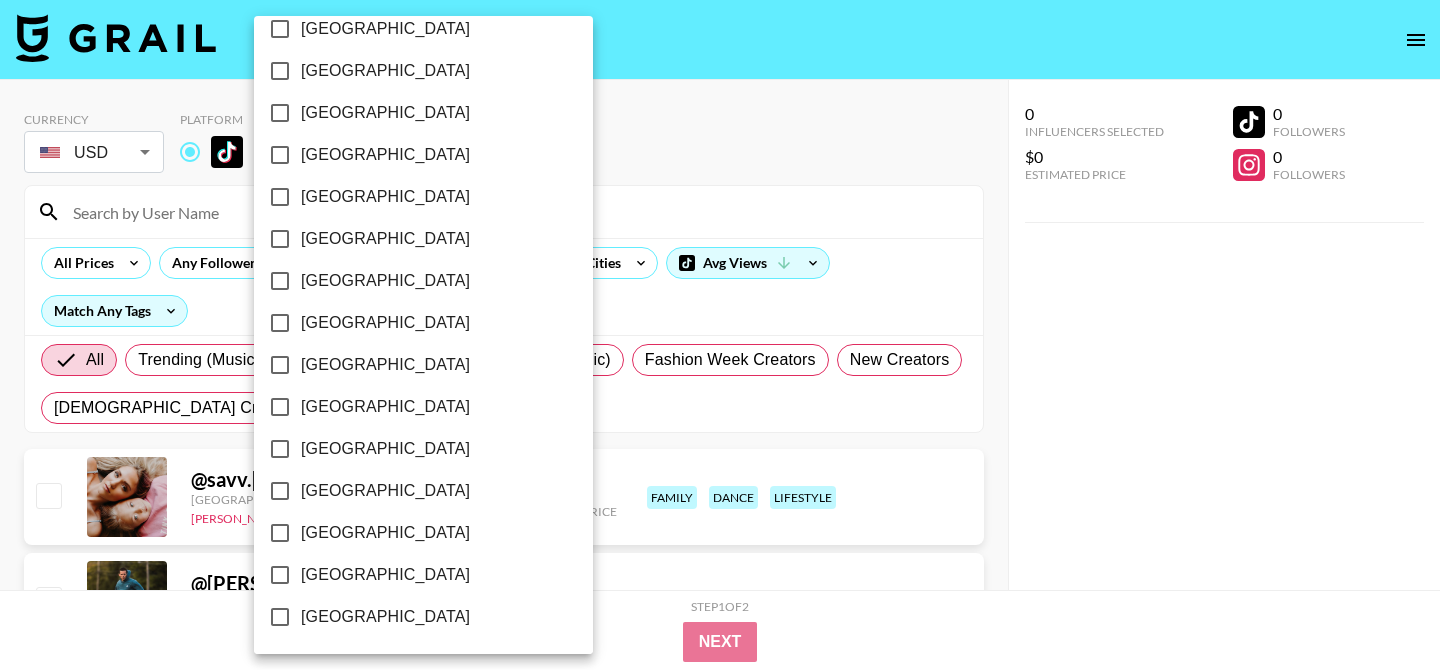 click on "[GEOGRAPHIC_DATA]" at bounding box center (410, 575) 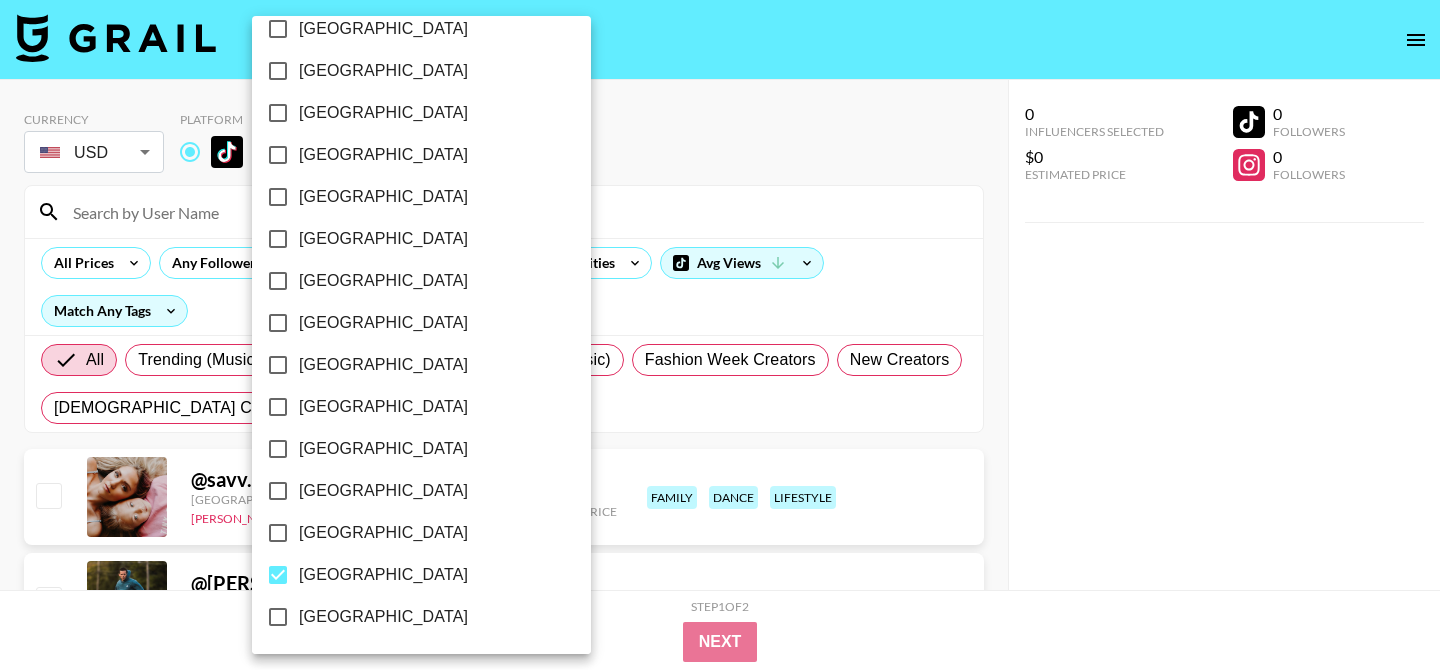 click at bounding box center [720, 335] 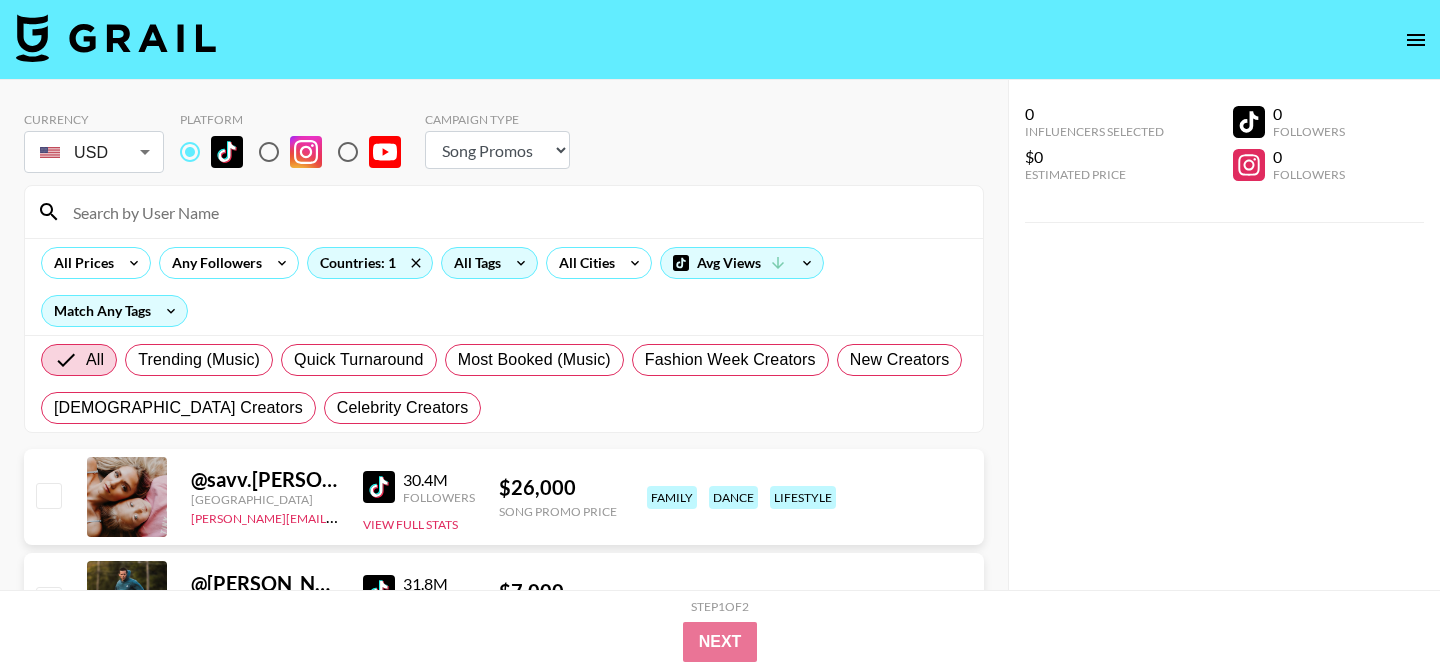 click on "All Tags" at bounding box center (473, 263) 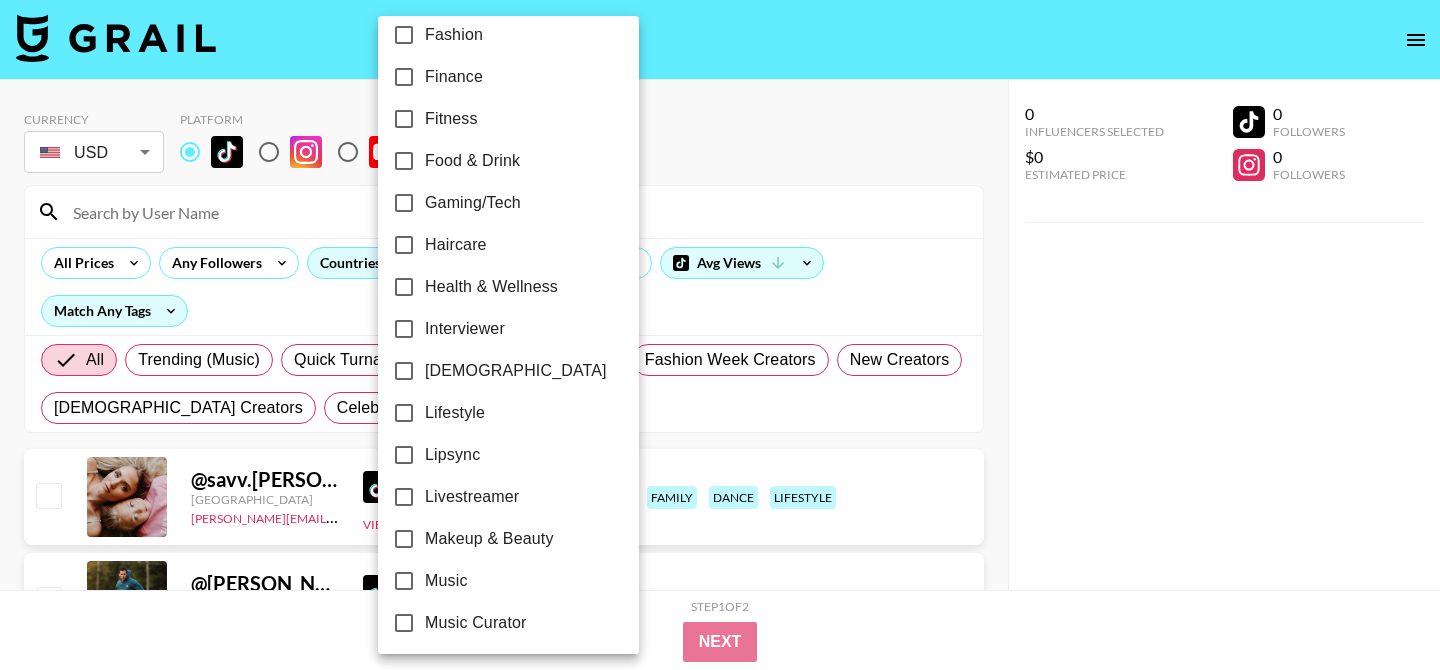 scroll, scrollTop: 650, scrollLeft: 0, axis: vertical 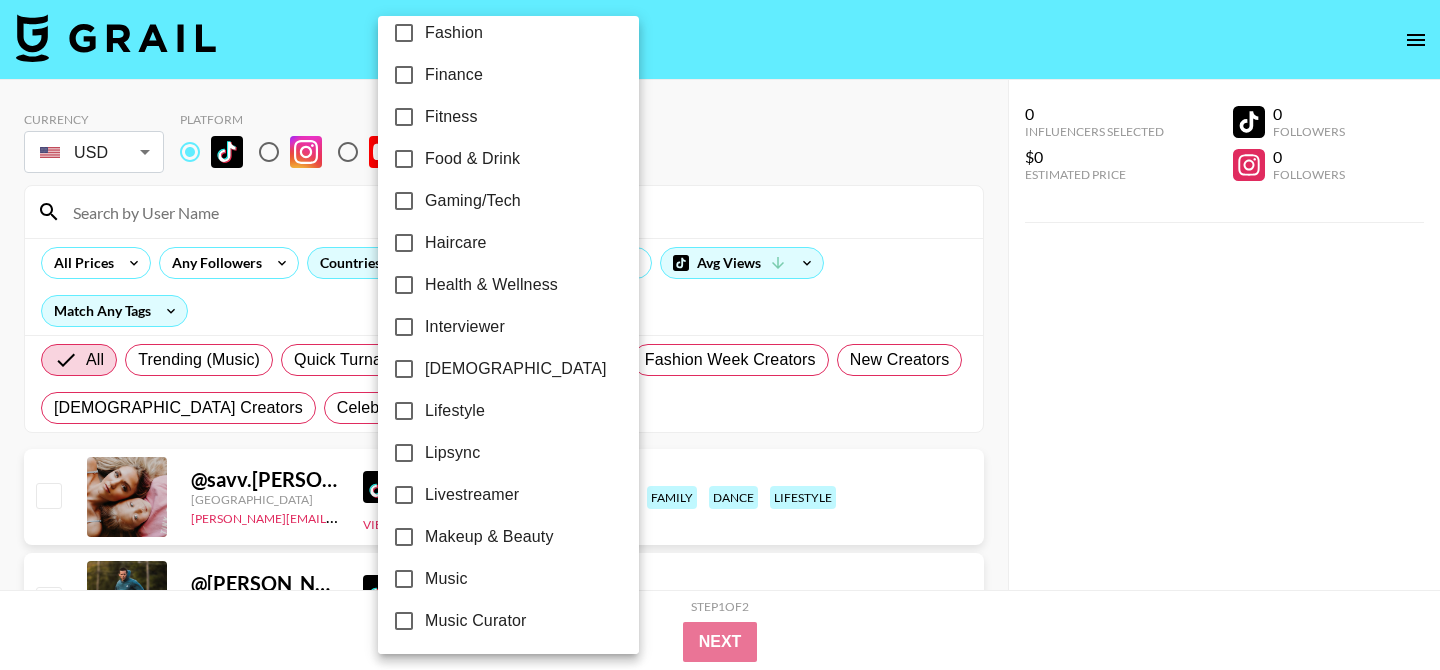 click on "Lipsync" at bounding box center (495, 453) 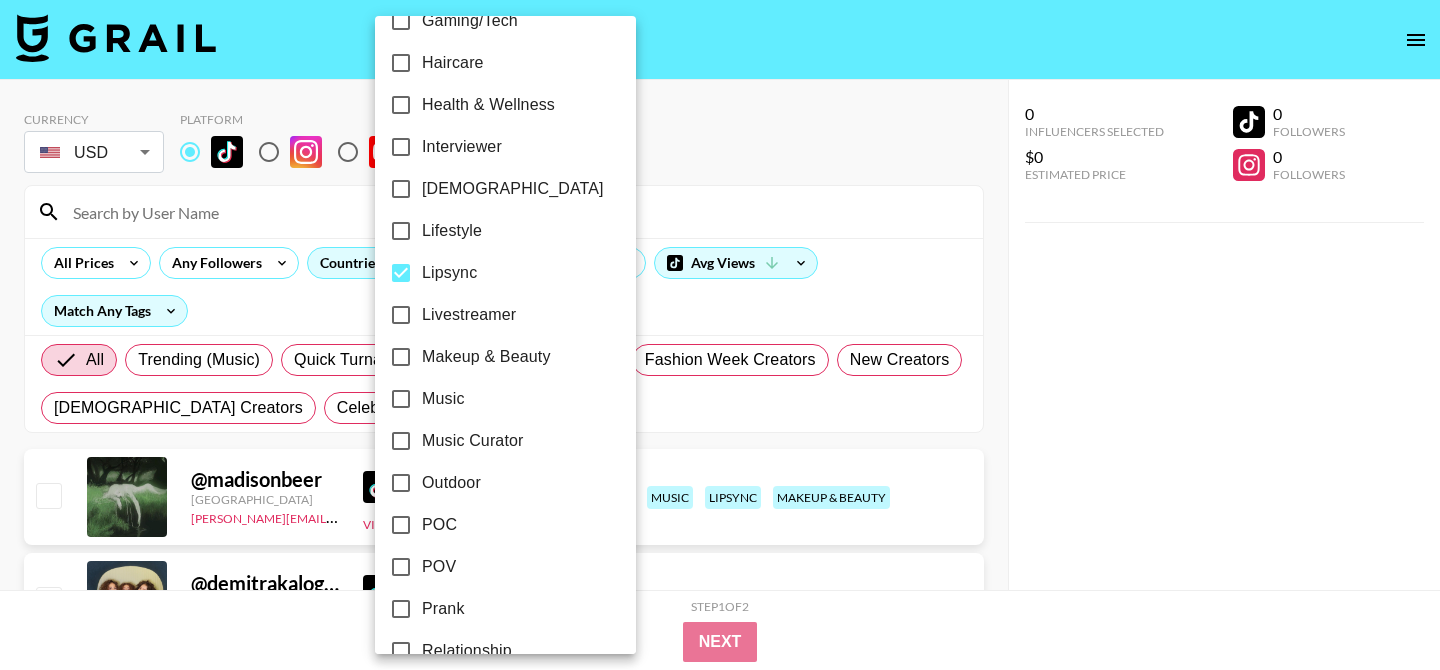 scroll, scrollTop: 834, scrollLeft: 0, axis: vertical 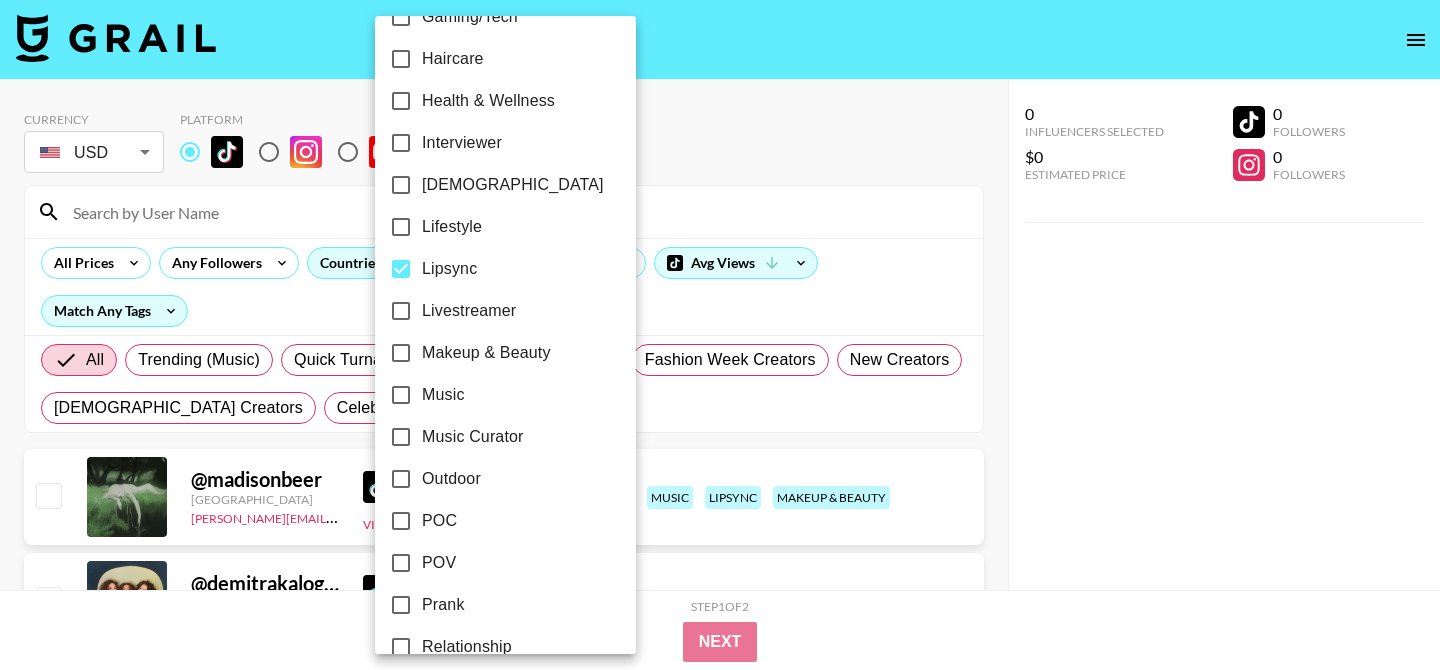 click on "Music" at bounding box center (443, 395) 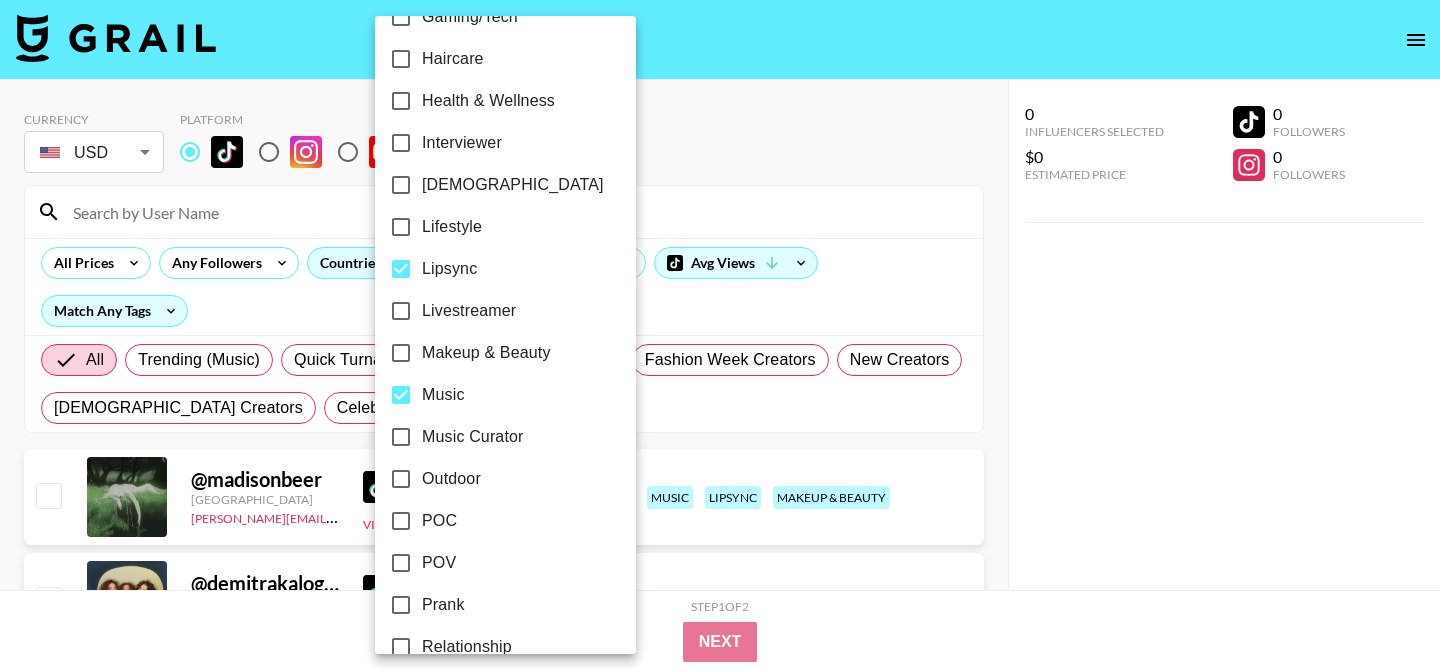 click on "POC" at bounding box center [401, 521] 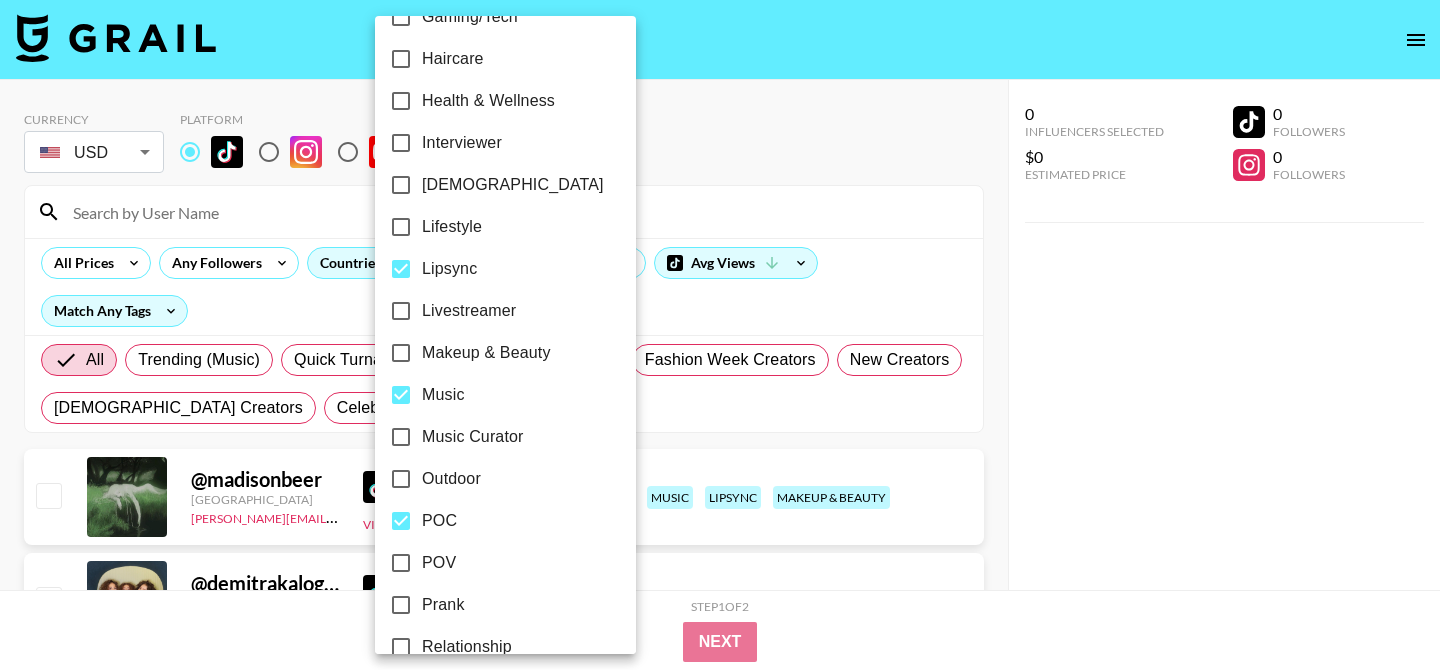 click on "POV" at bounding box center [401, 563] 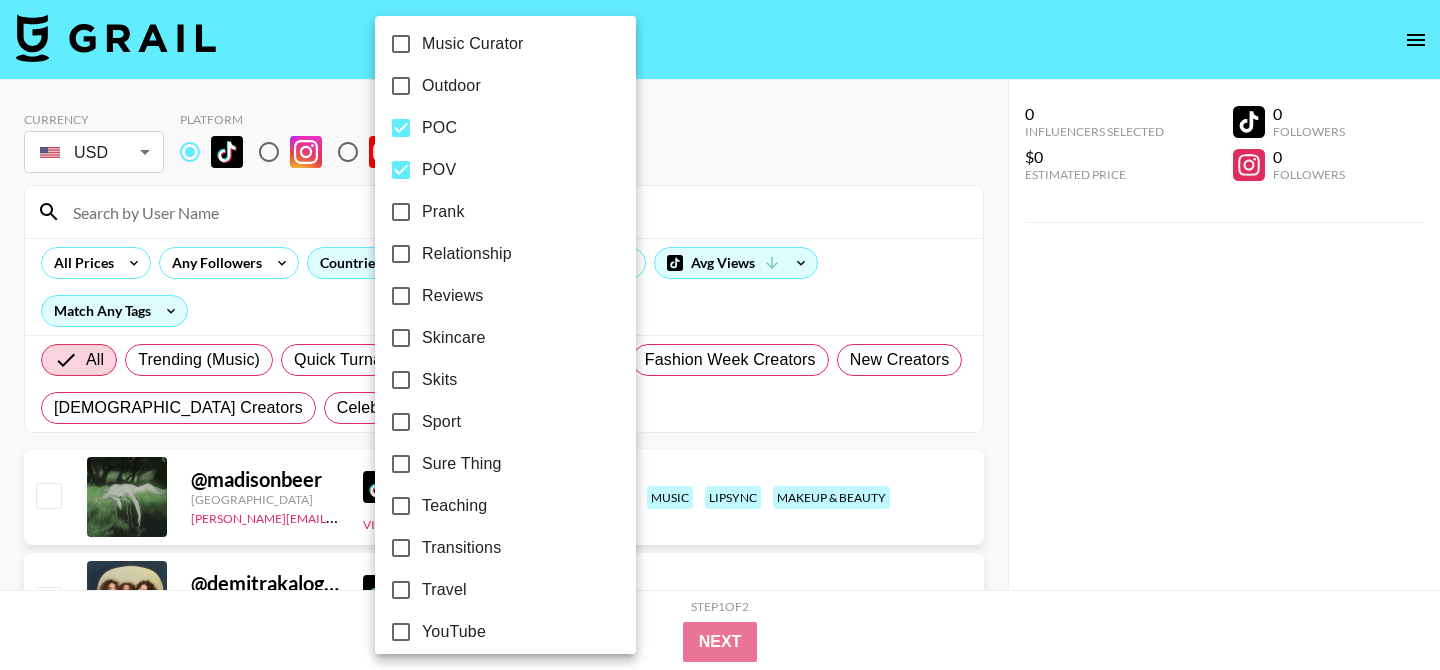 scroll, scrollTop: 1226, scrollLeft: 0, axis: vertical 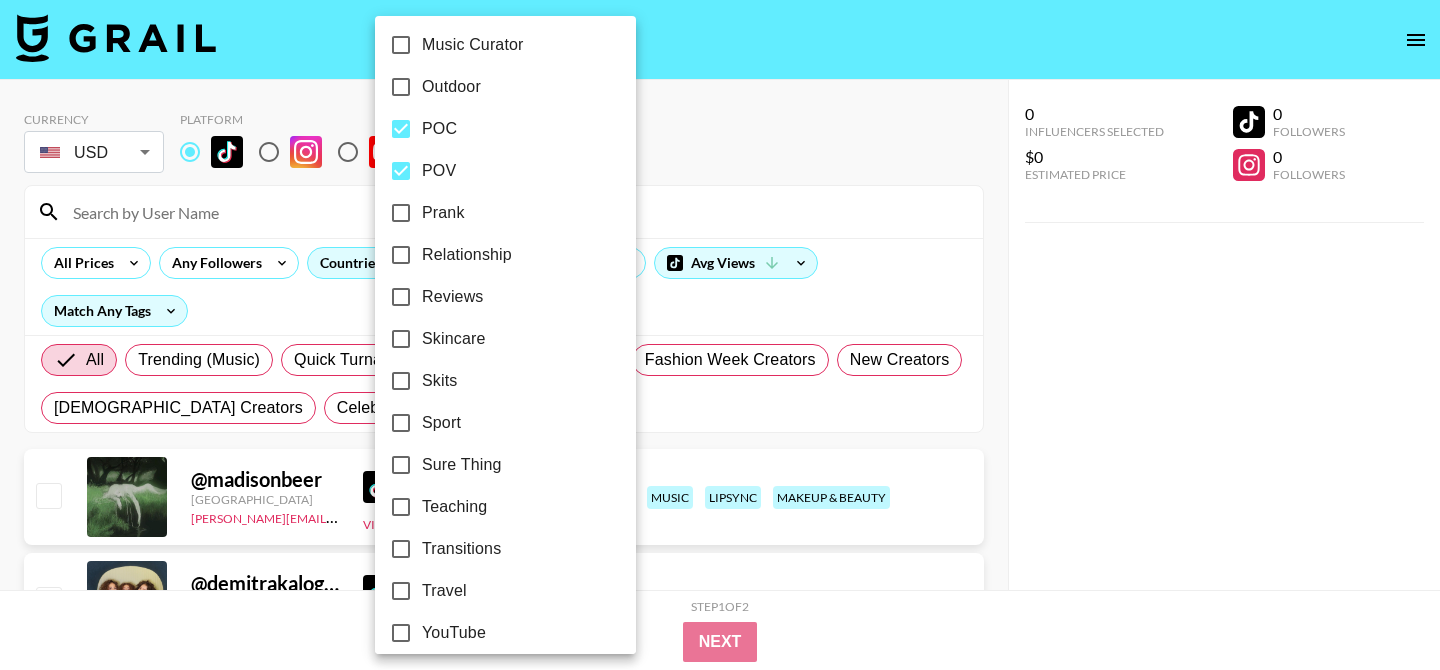 click on "Skits" at bounding box center [439, 381] 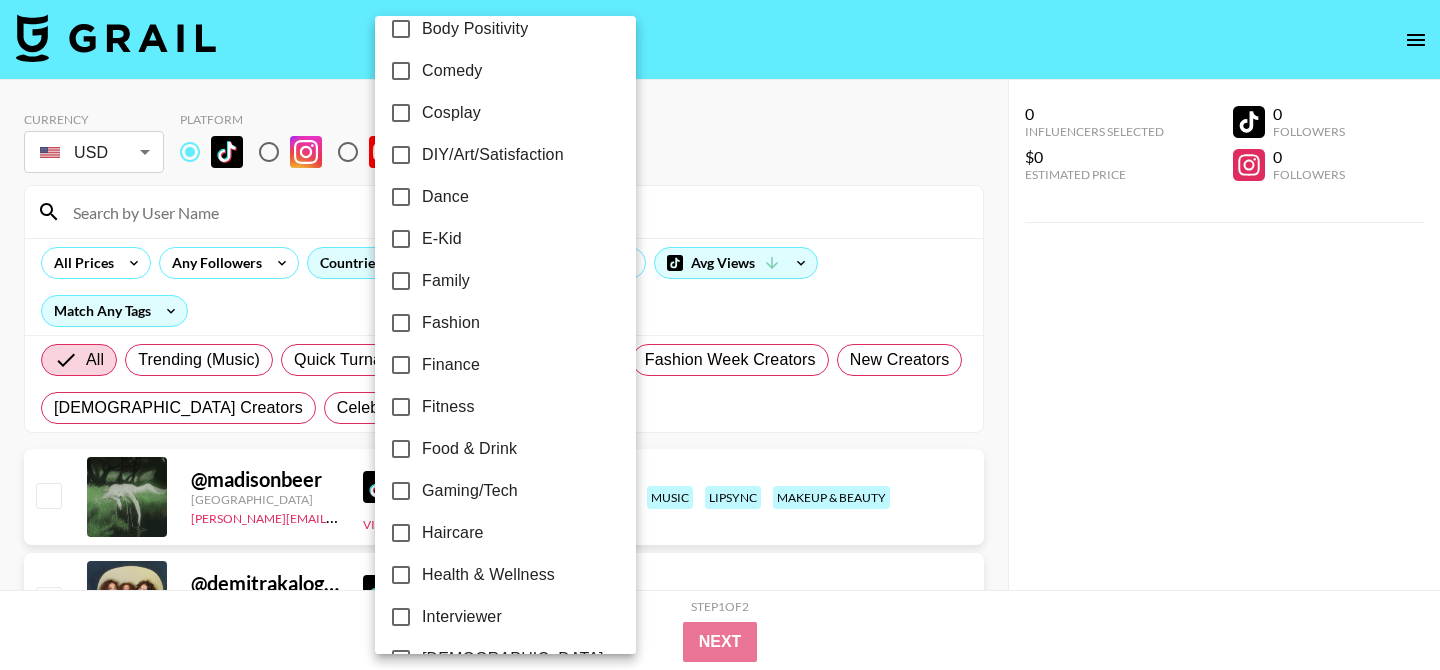 scroll, scrollTop: 160, scrollLeft: 0, axis: vertical 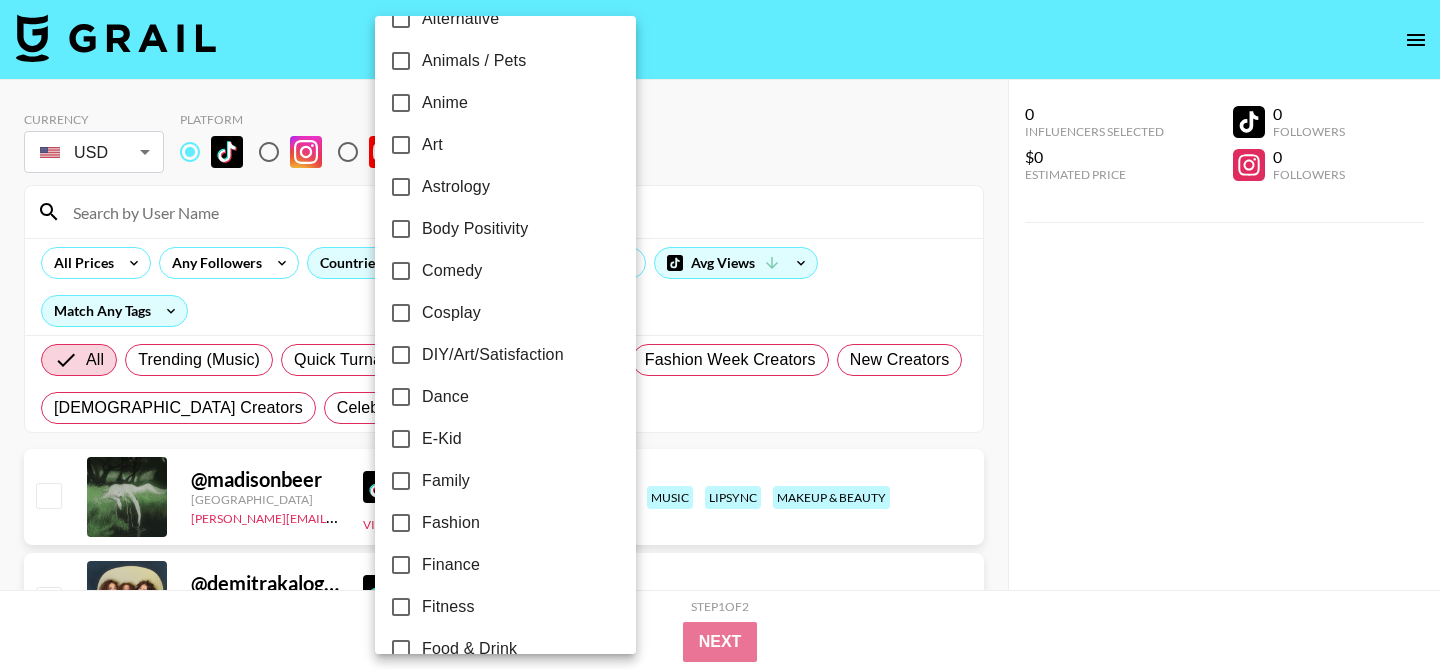 click on "Comedy" at bounding box center [452, 271] 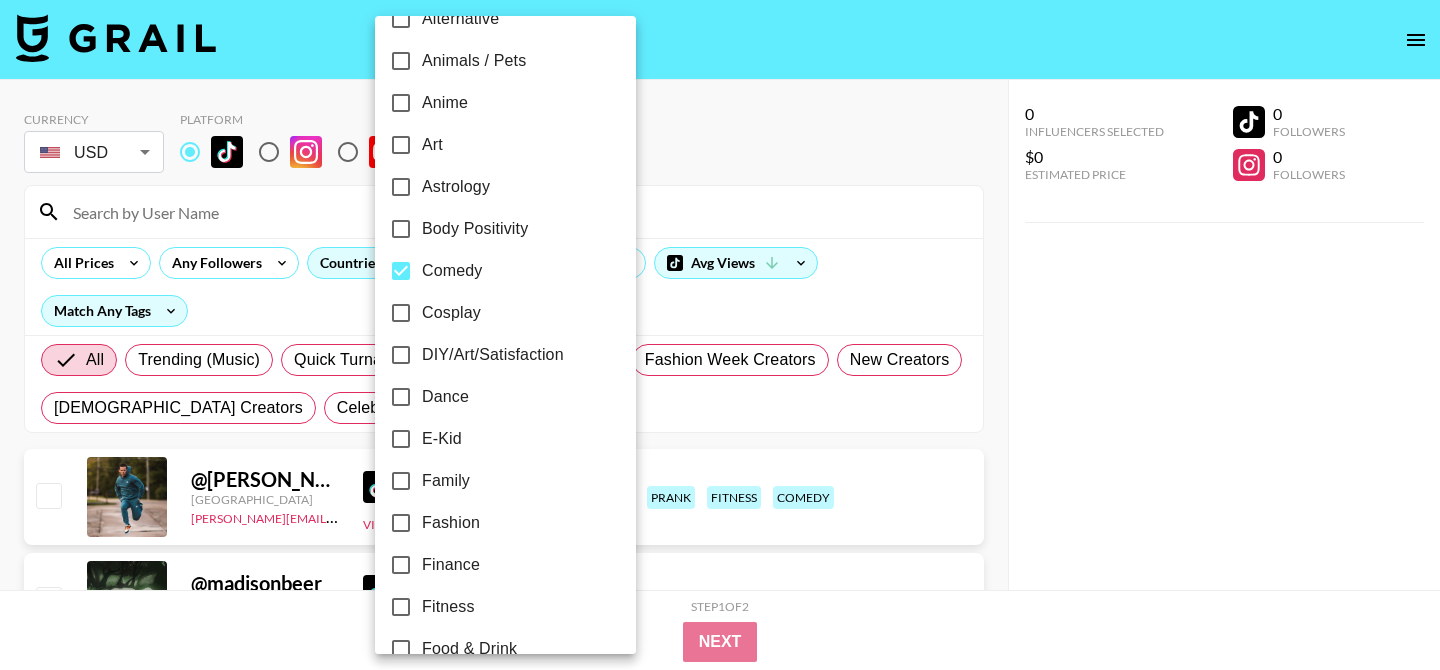 click at bounding box center [720, 335] 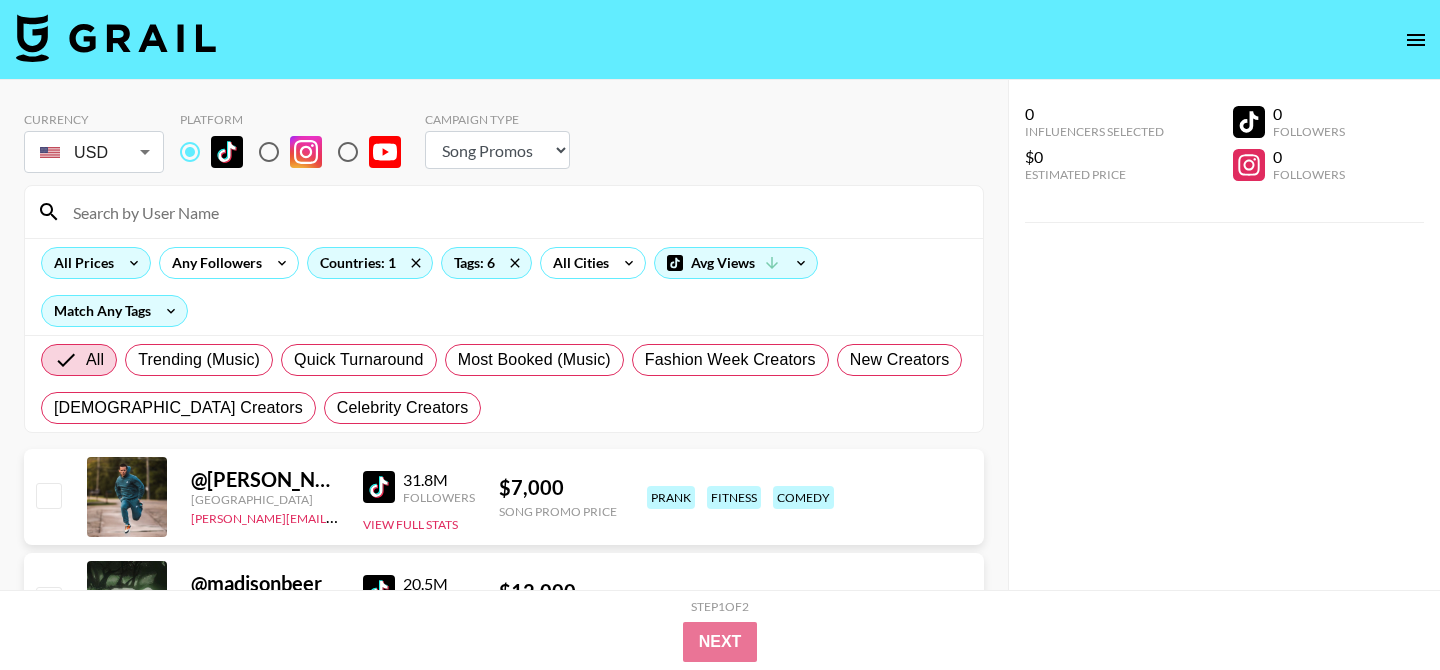click 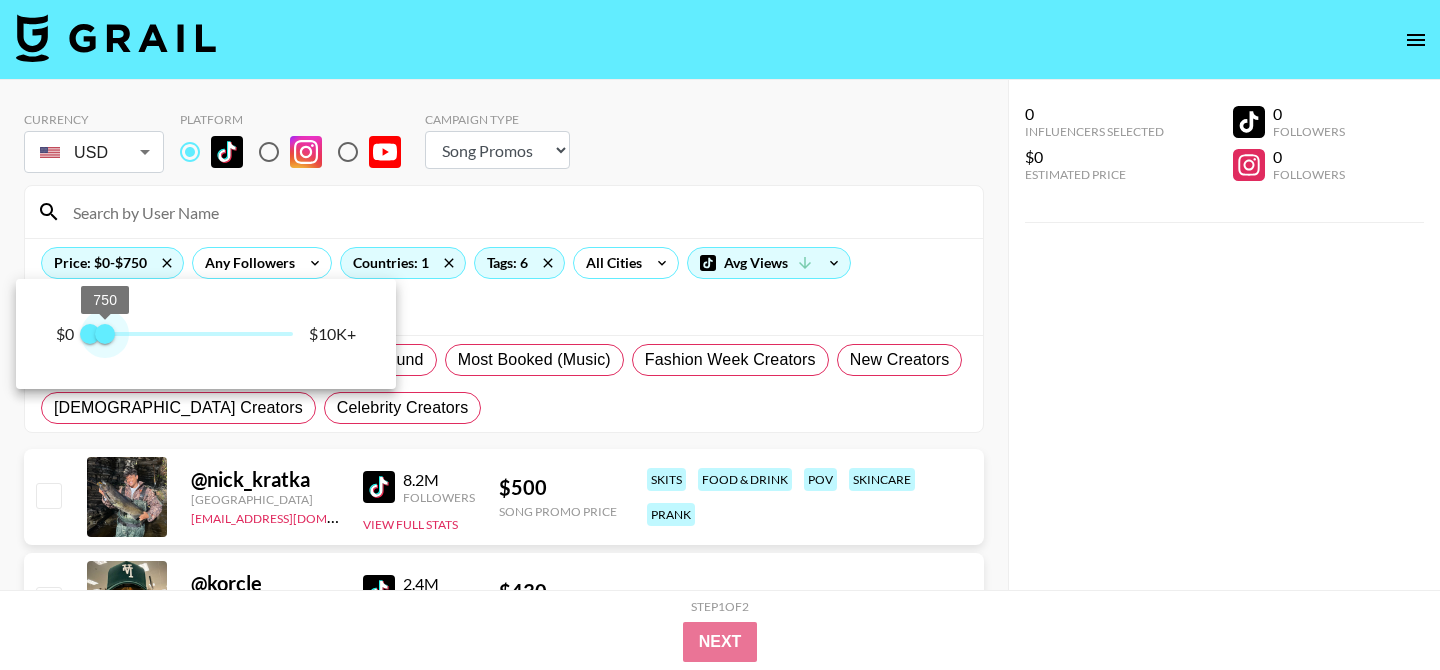 type on "500" 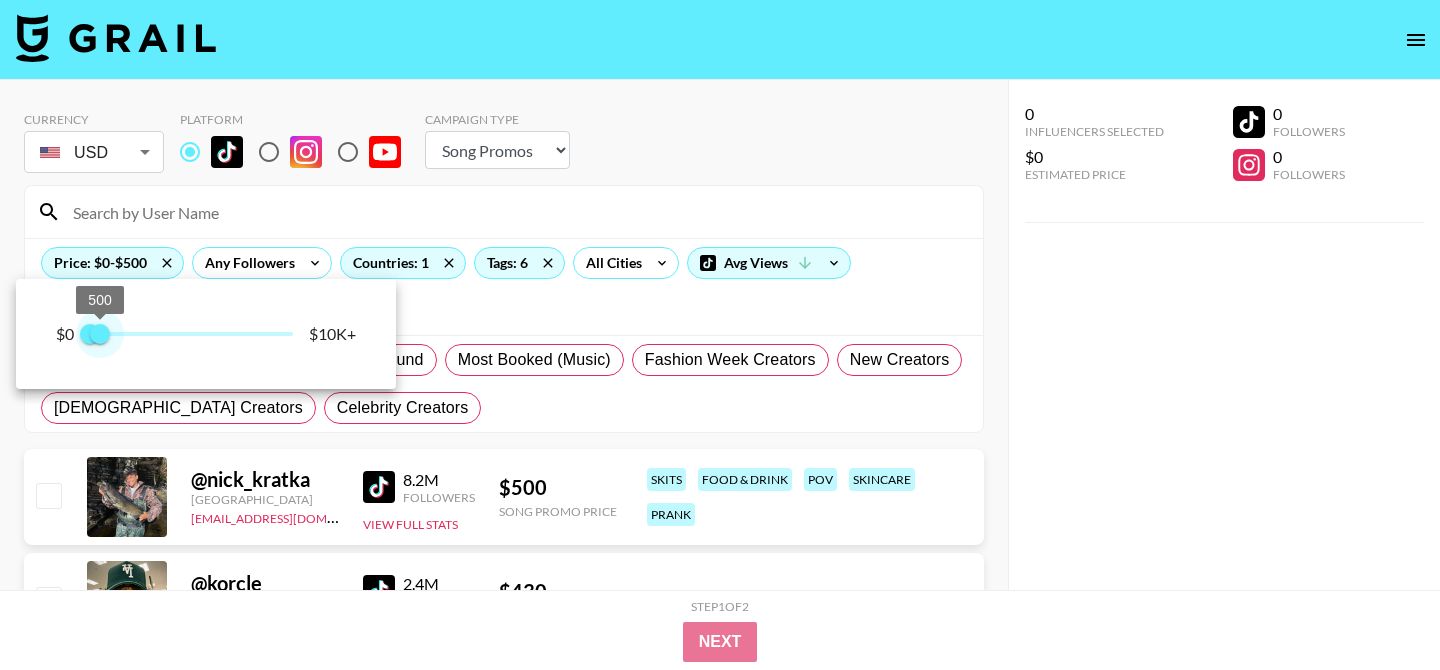 drag, startPoint x: 298, startPoint y: 331, endPoint x: 103, endPoint y: 336, distance: 195.06409 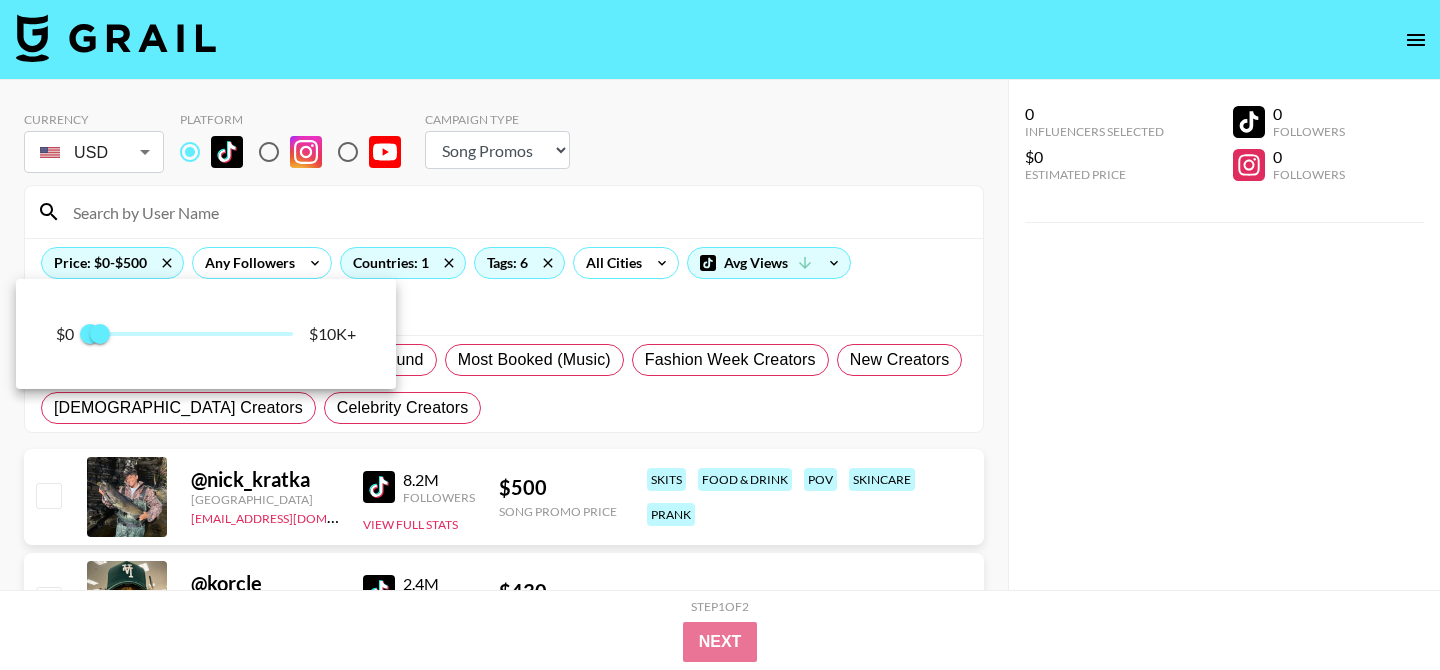 click at bounding box center [720, 335] 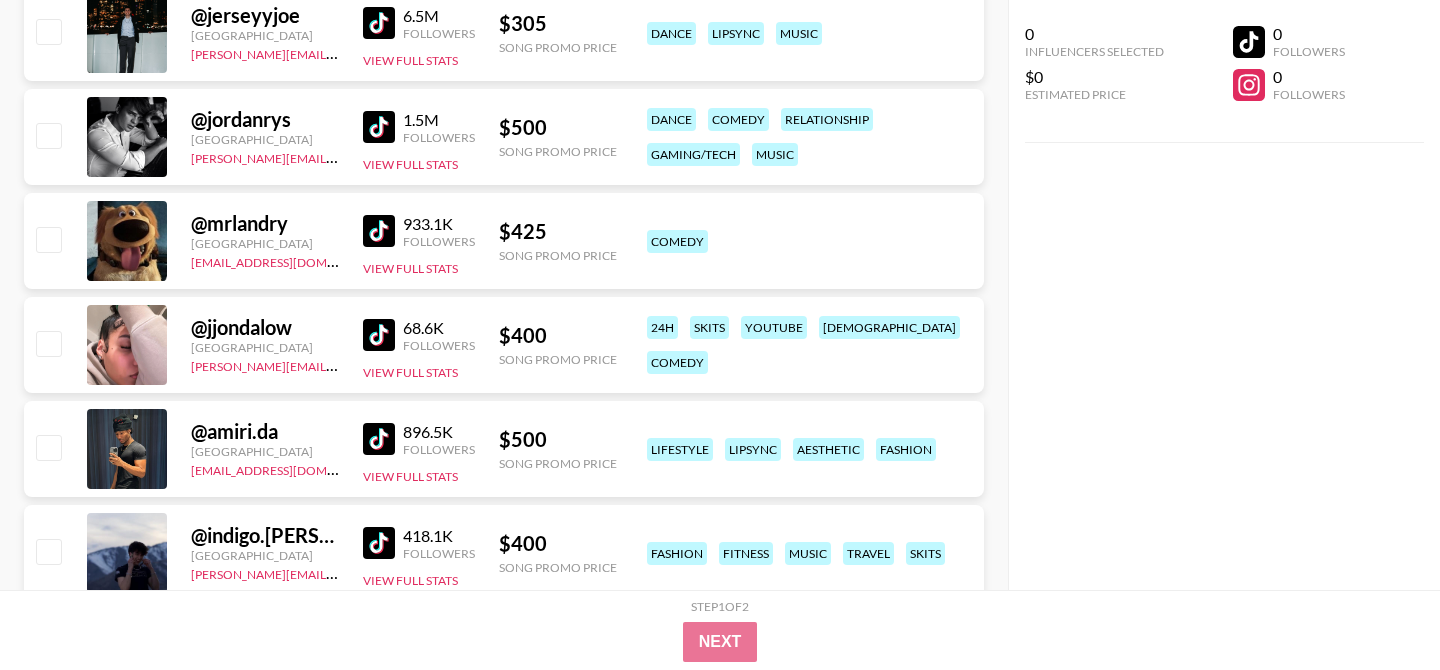 scroll, scrollTop: 778, scrollLeft: 0, axis: vertical 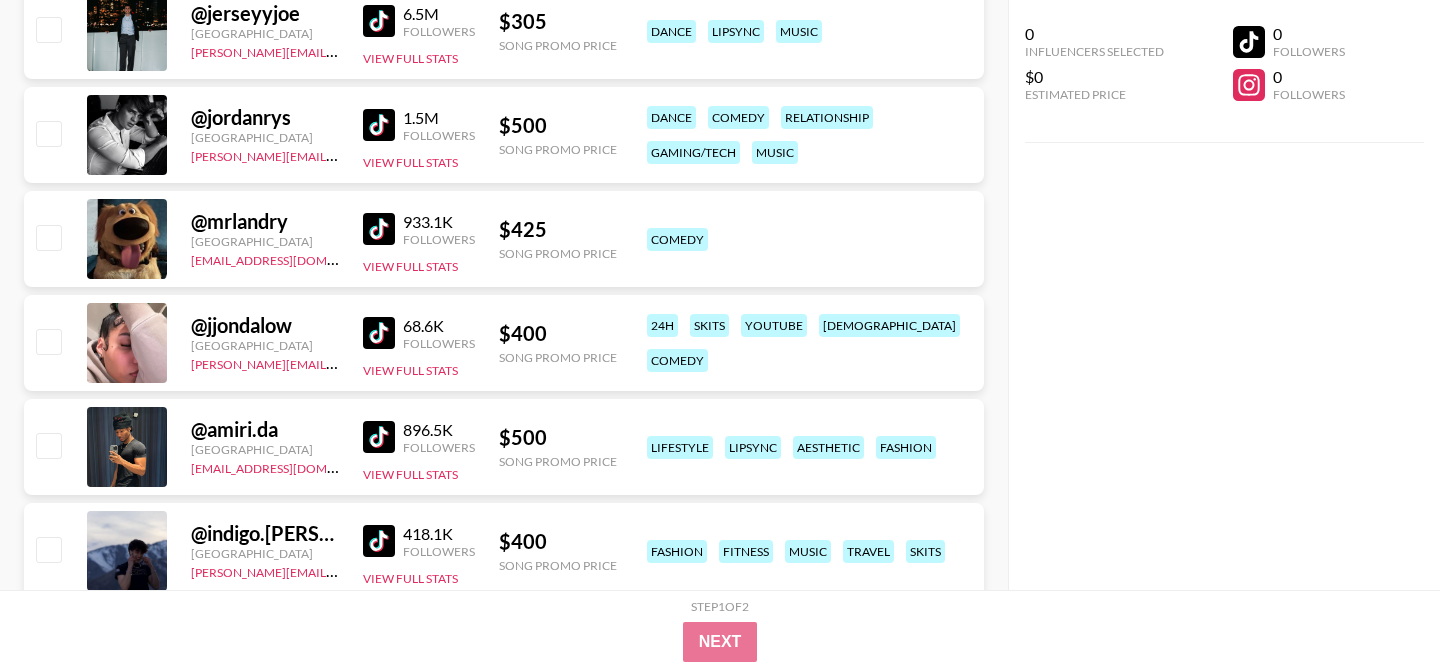 click at bounding box center (379, 333) 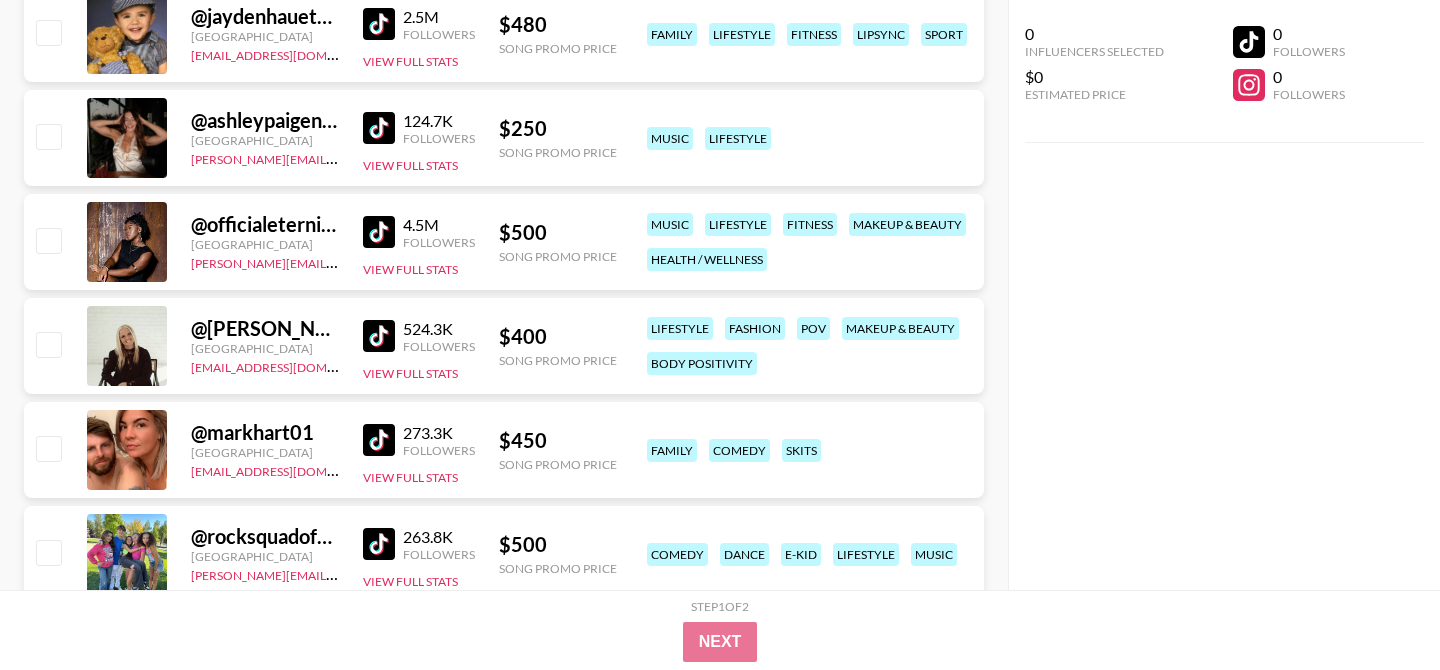 scroll, scrollTop: 1831, scrollLeft: 0, axis: vertical 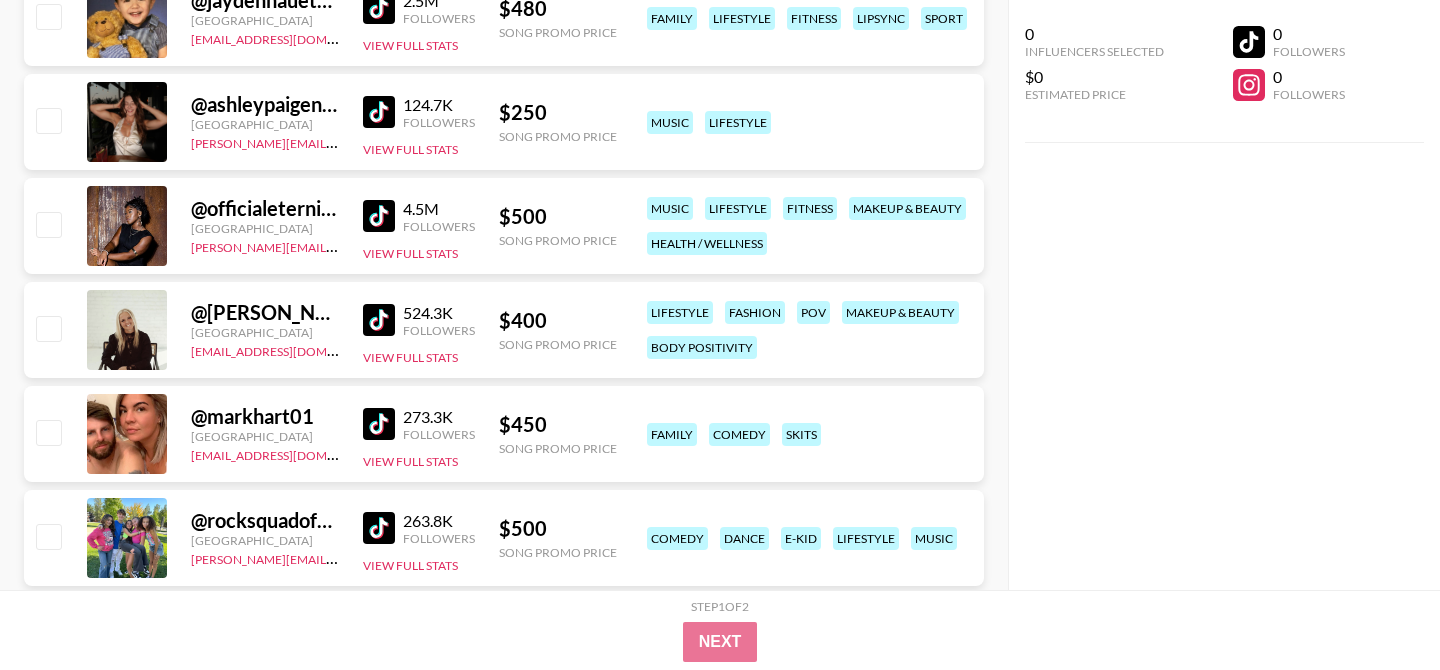 click at bounding box center (379, 216) 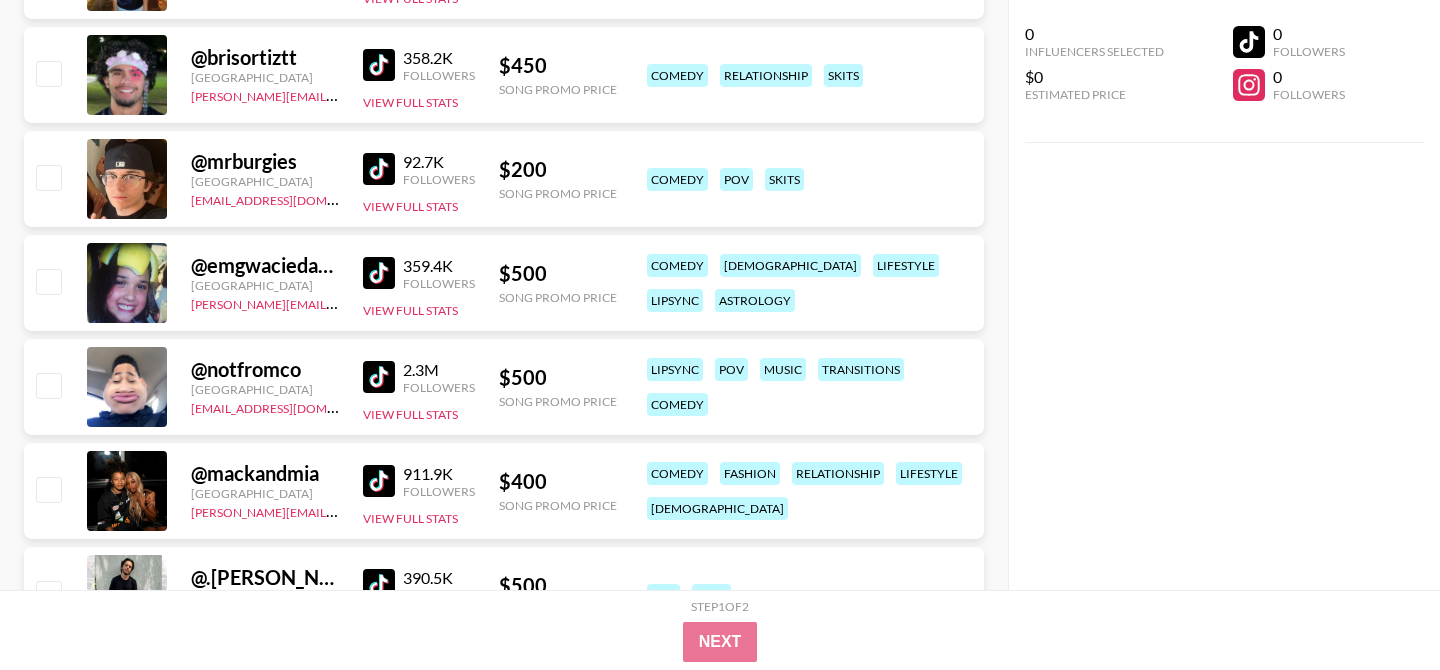 scroll, scrollTop: 3233, scrollLeft: 0, axis: vertical 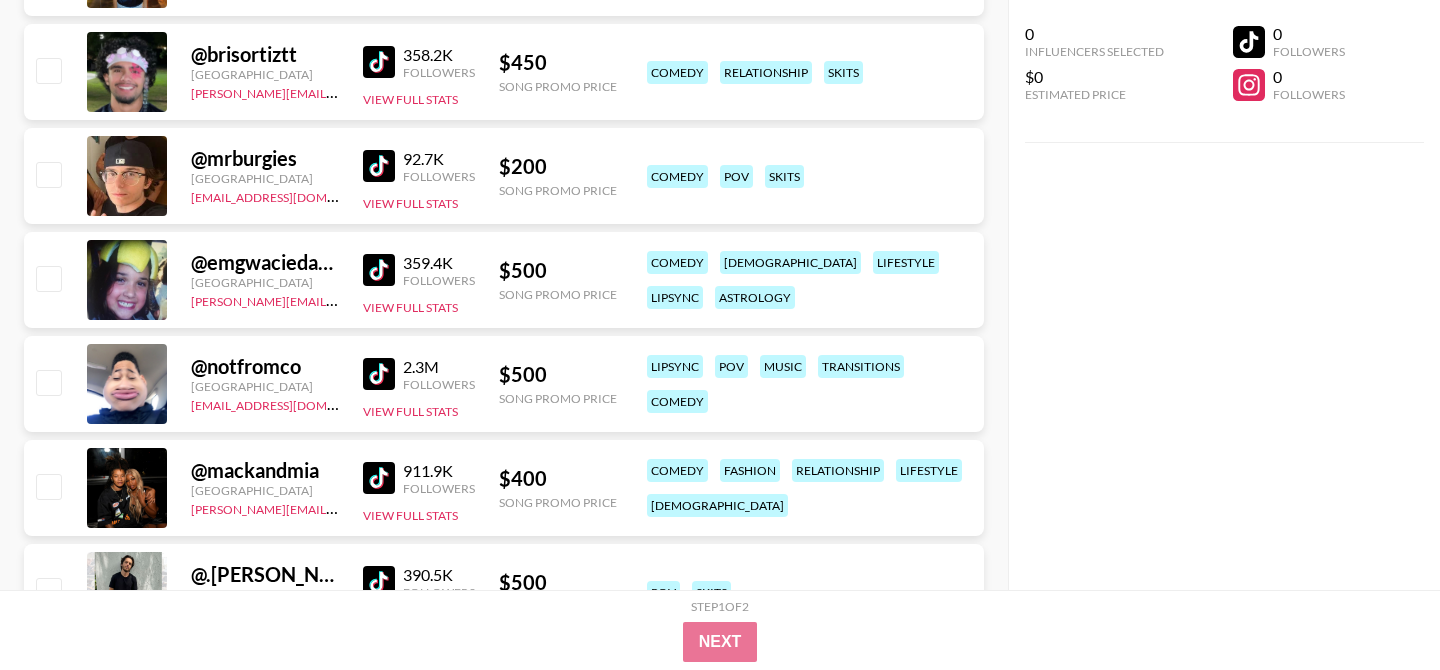 click at bounding box center (379, 62) 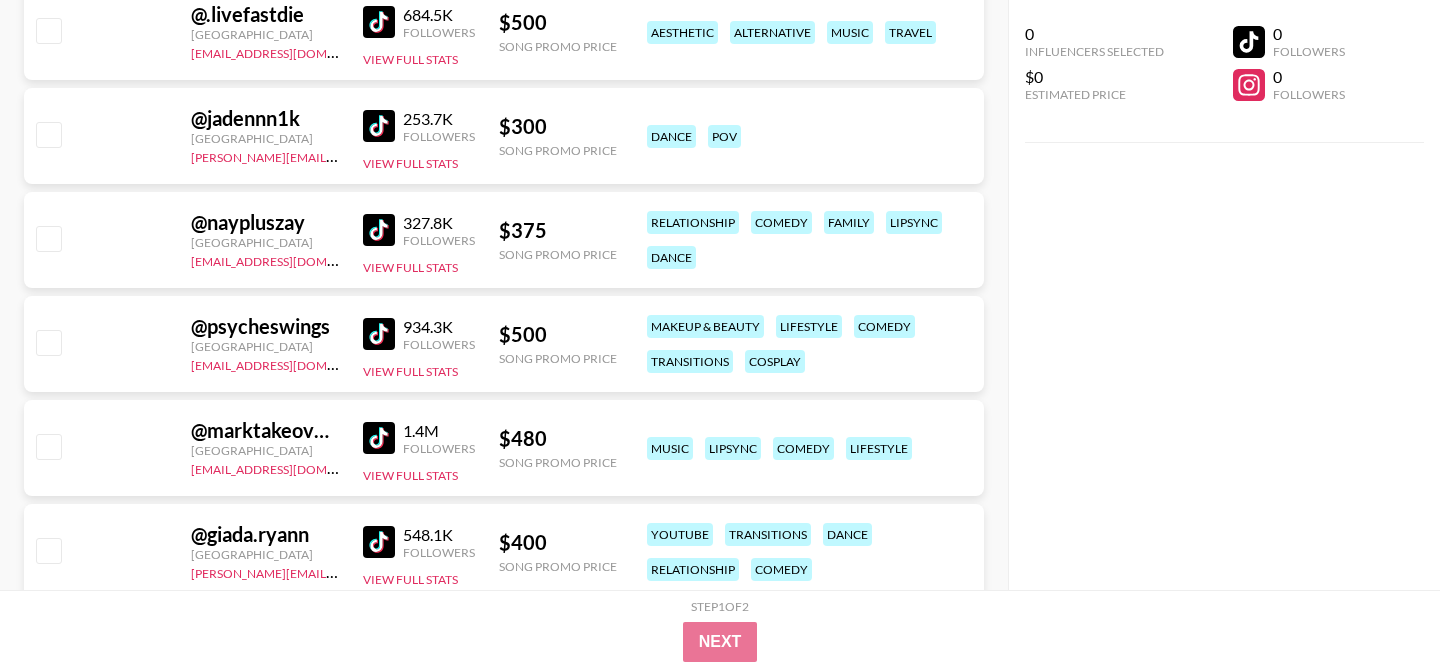 scroll, scrollTop: 7245, scrollLeft: 0, axis: vertical 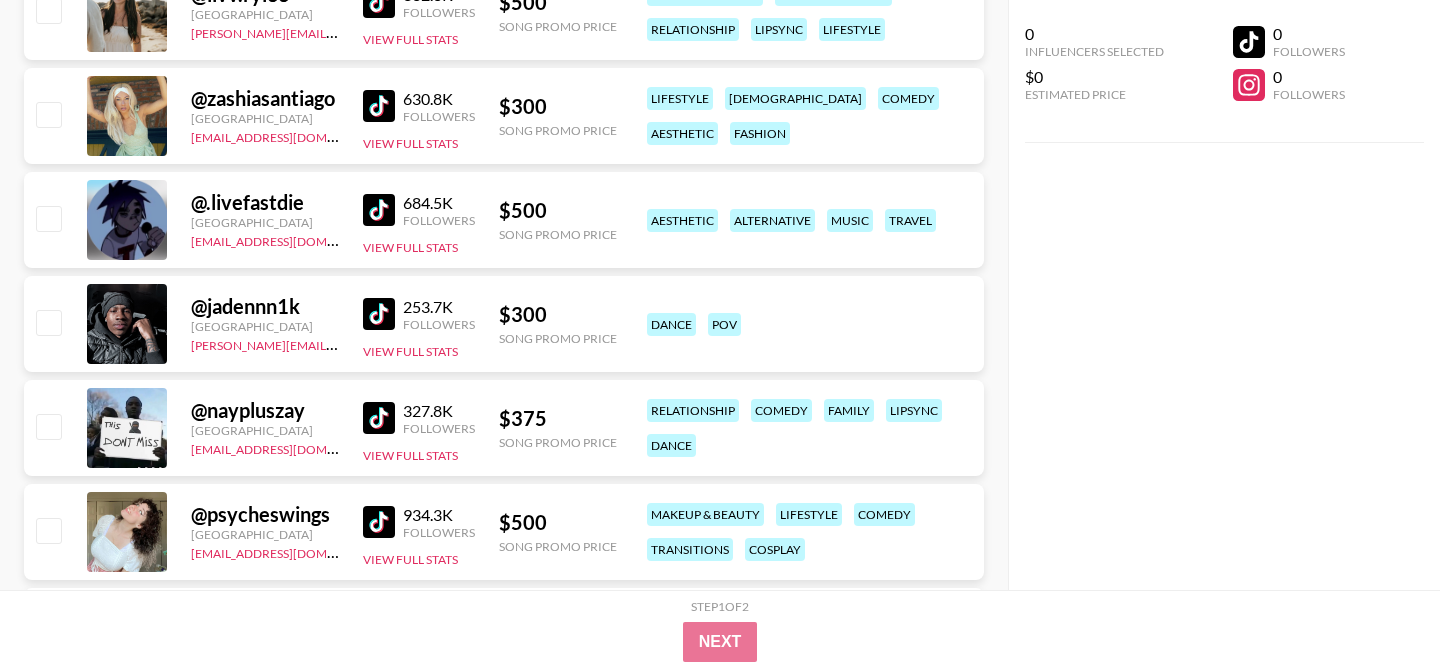 click at bounding box center (379, 418) 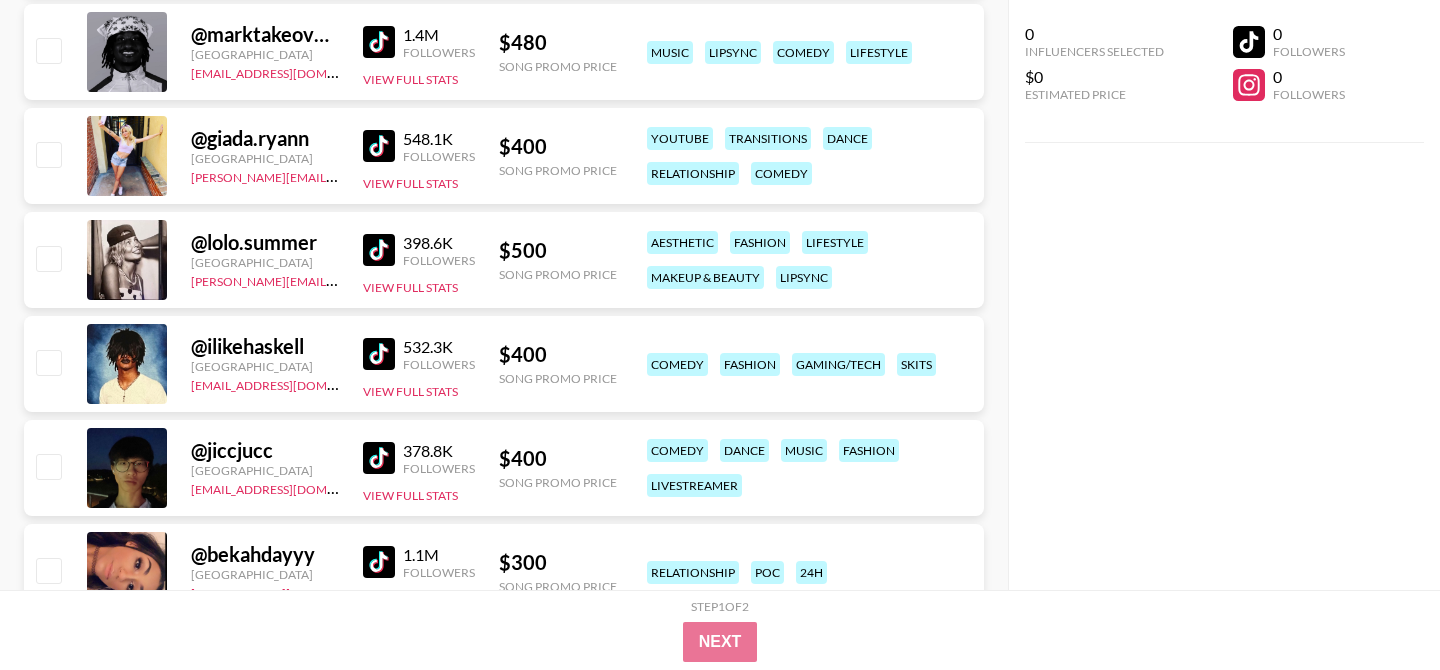 scroll, scrollTop: 7830, scrollLeft: 0, axis: vertical 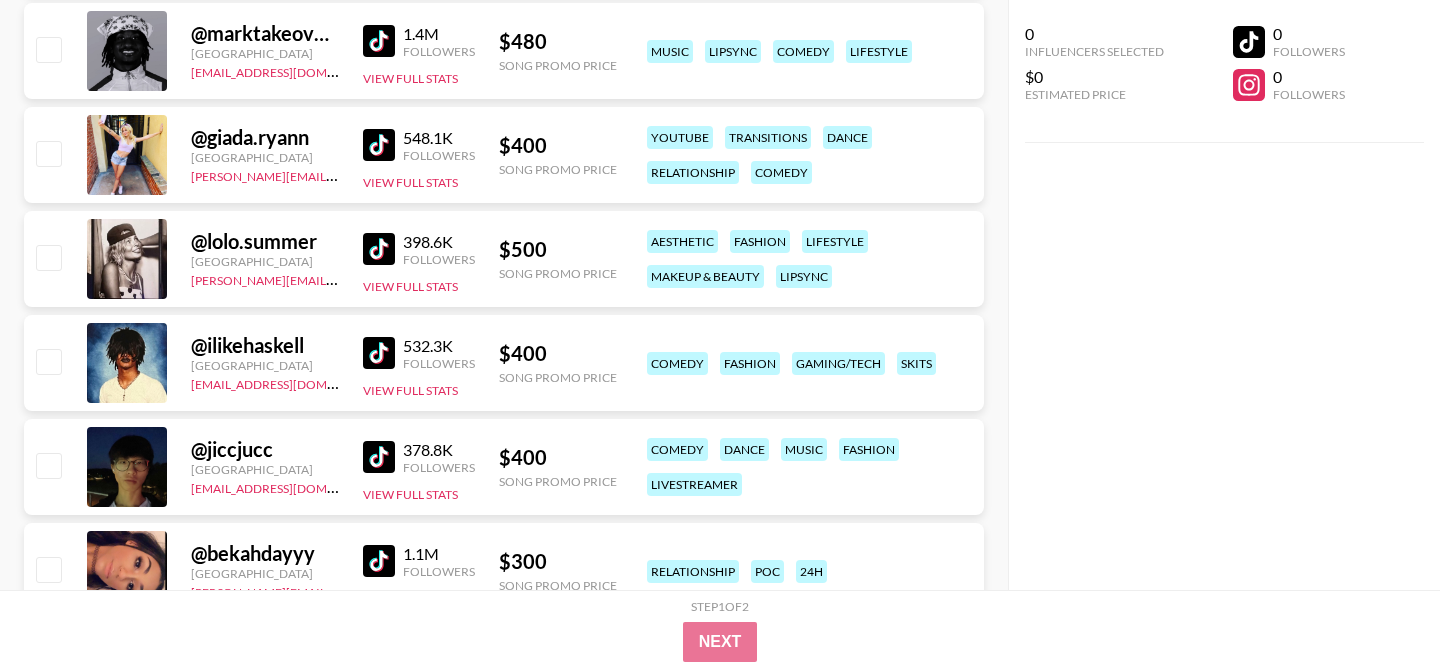 click at bounding box center [379, 353] 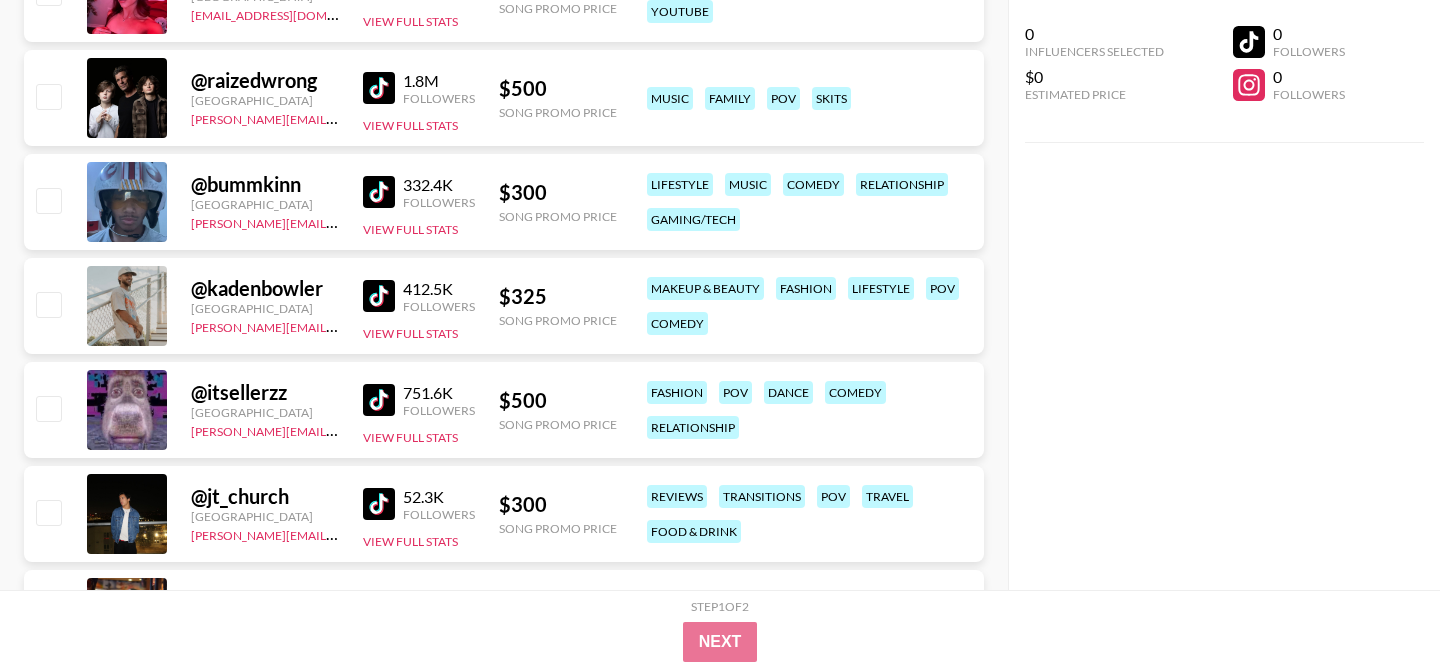 scroll, scrollTop: 8718, scrollLeft: 0, axis: vertical 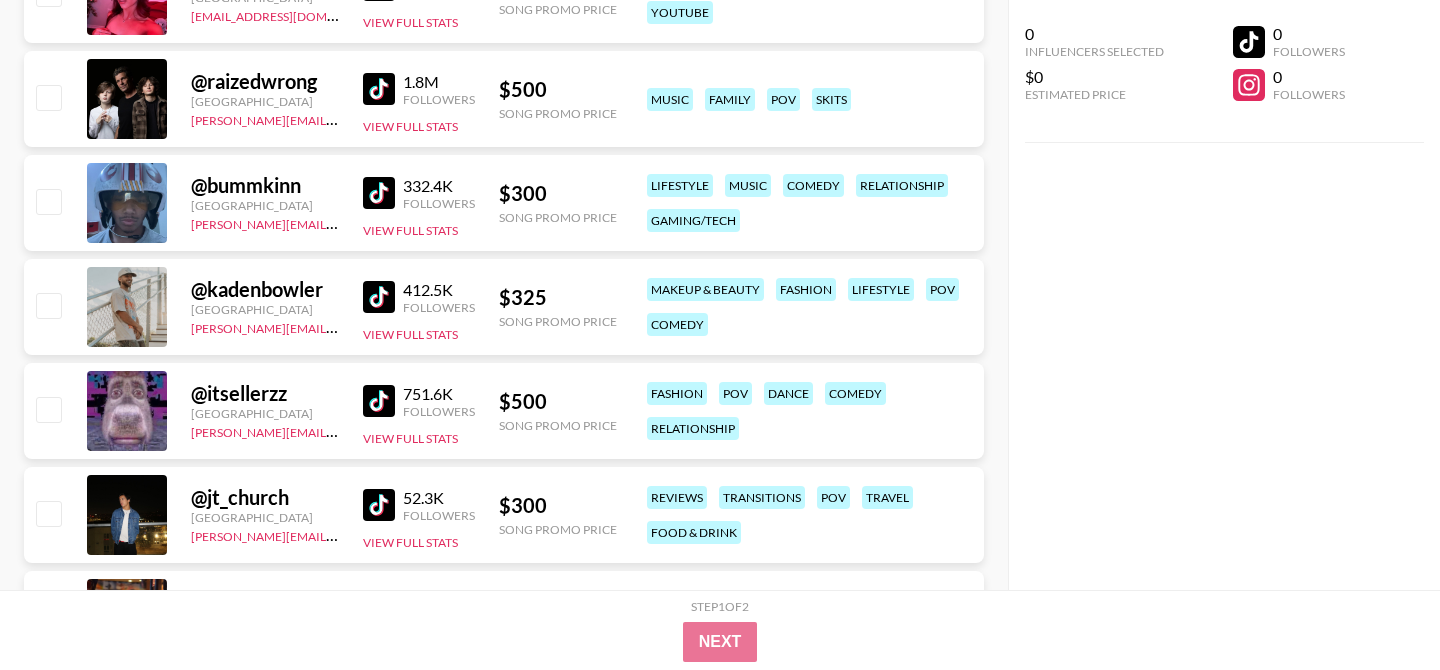 click at bounding box center [379, 193] 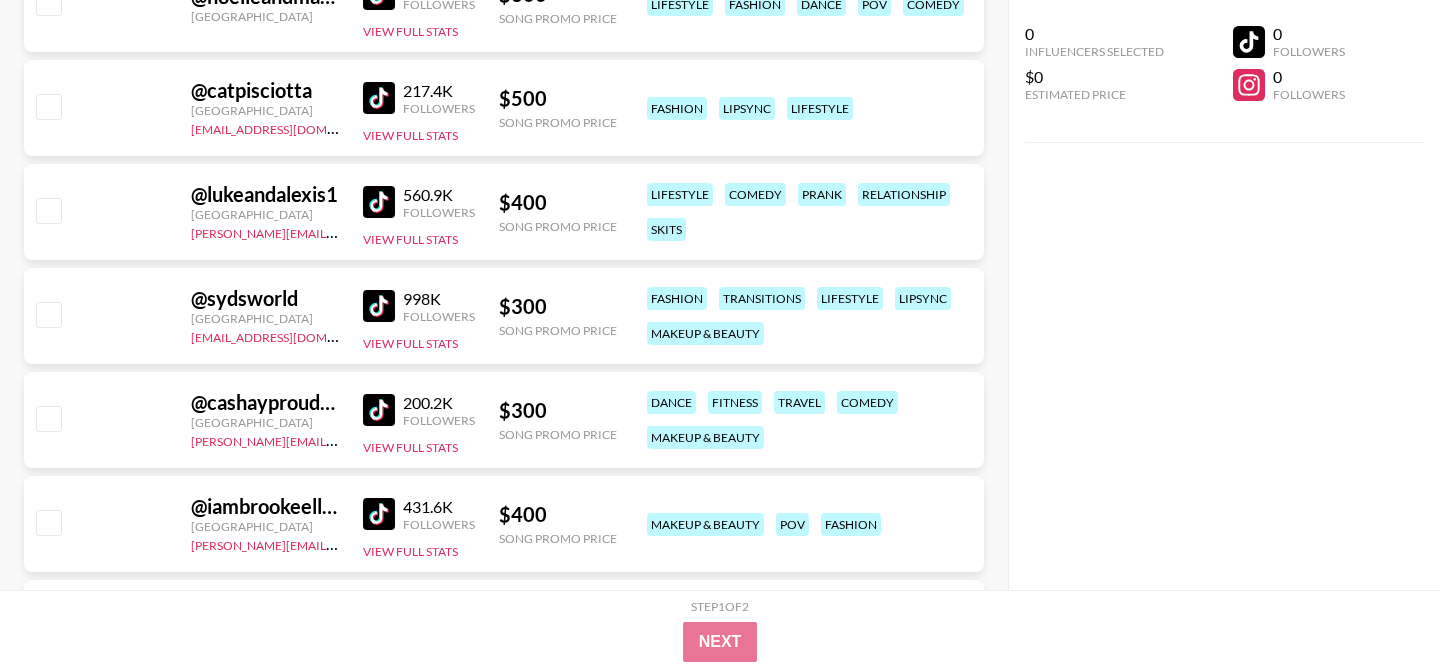 scroll, scrollTop: 16062, scrollLeft: 0, axis: vertical 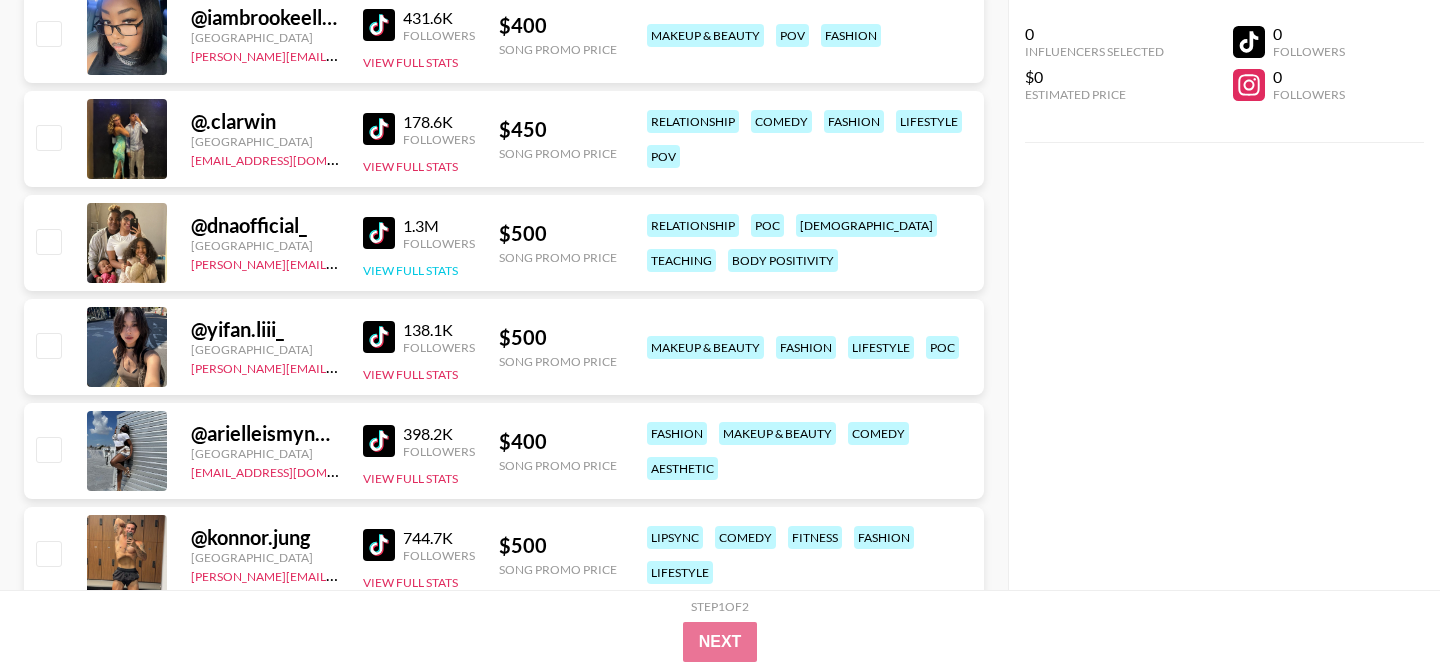 click on "View Full Stats" at bounding box center (410, 270) 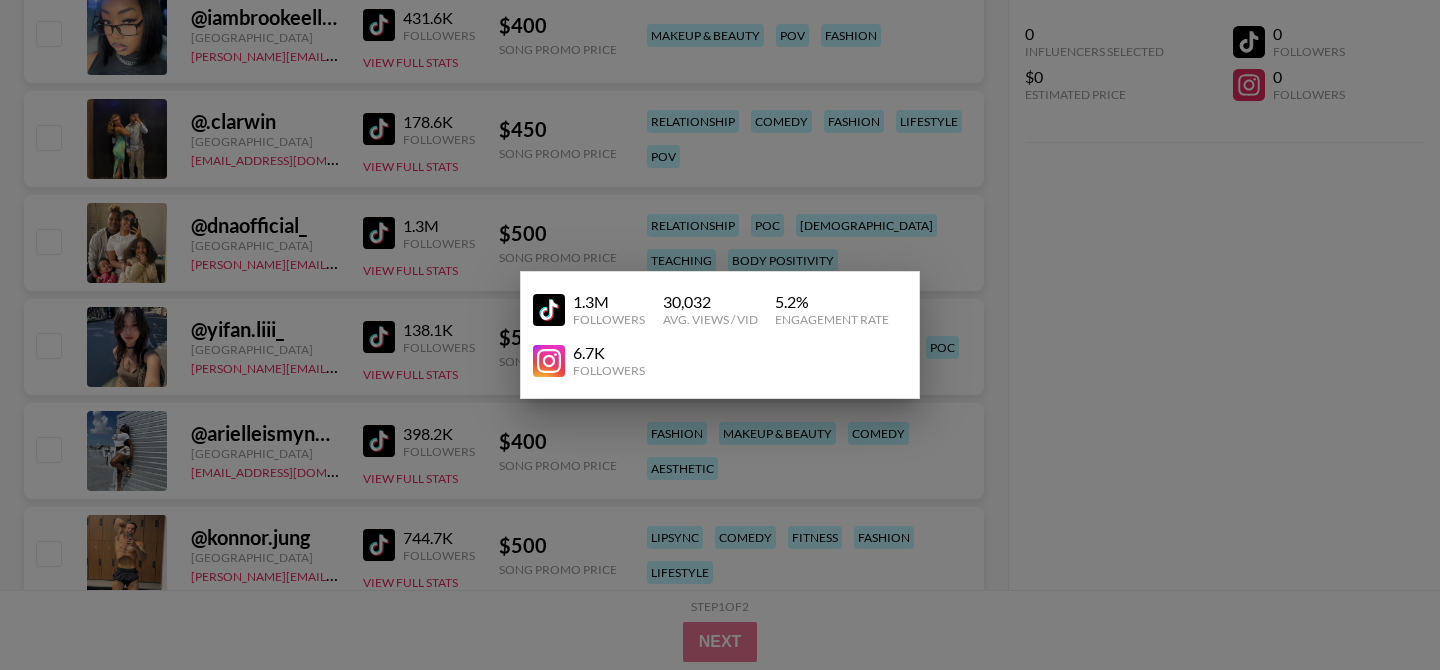 click at bounding box center [720, 335] 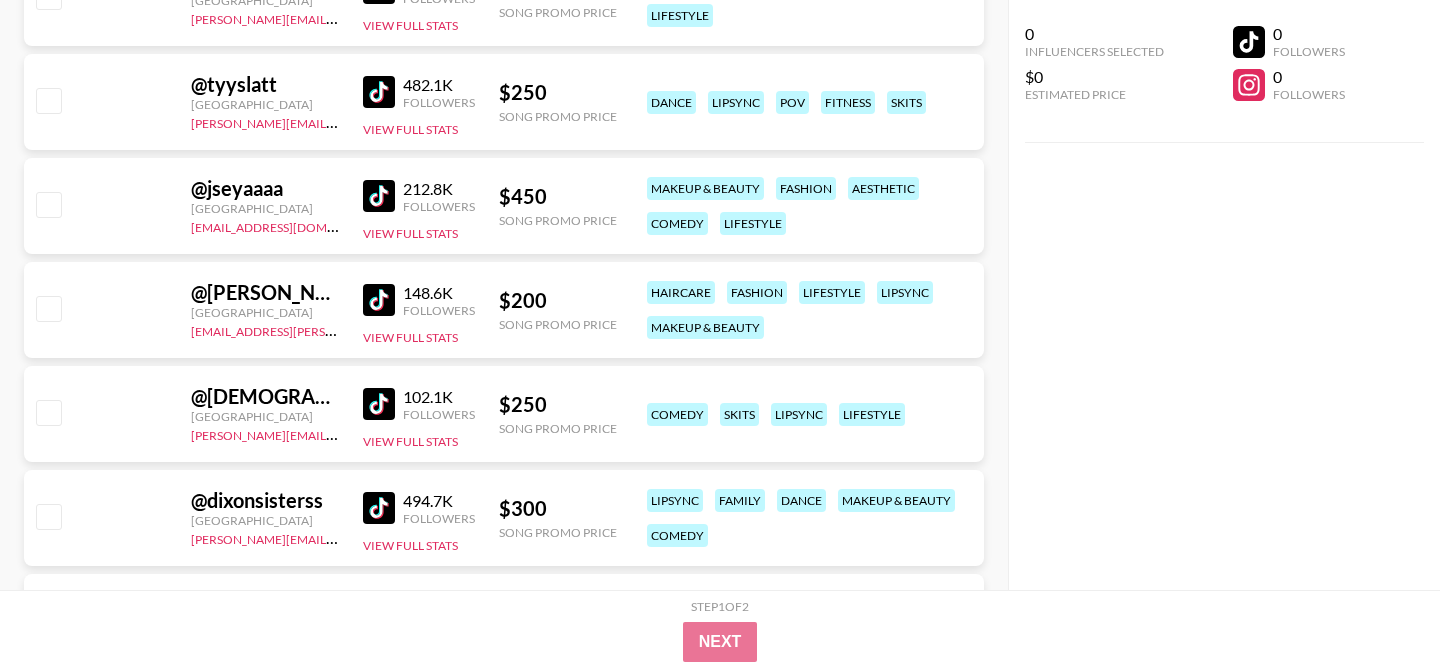 scroll, scrollTop: 22434, scrollLeft: 0, axis: vertical 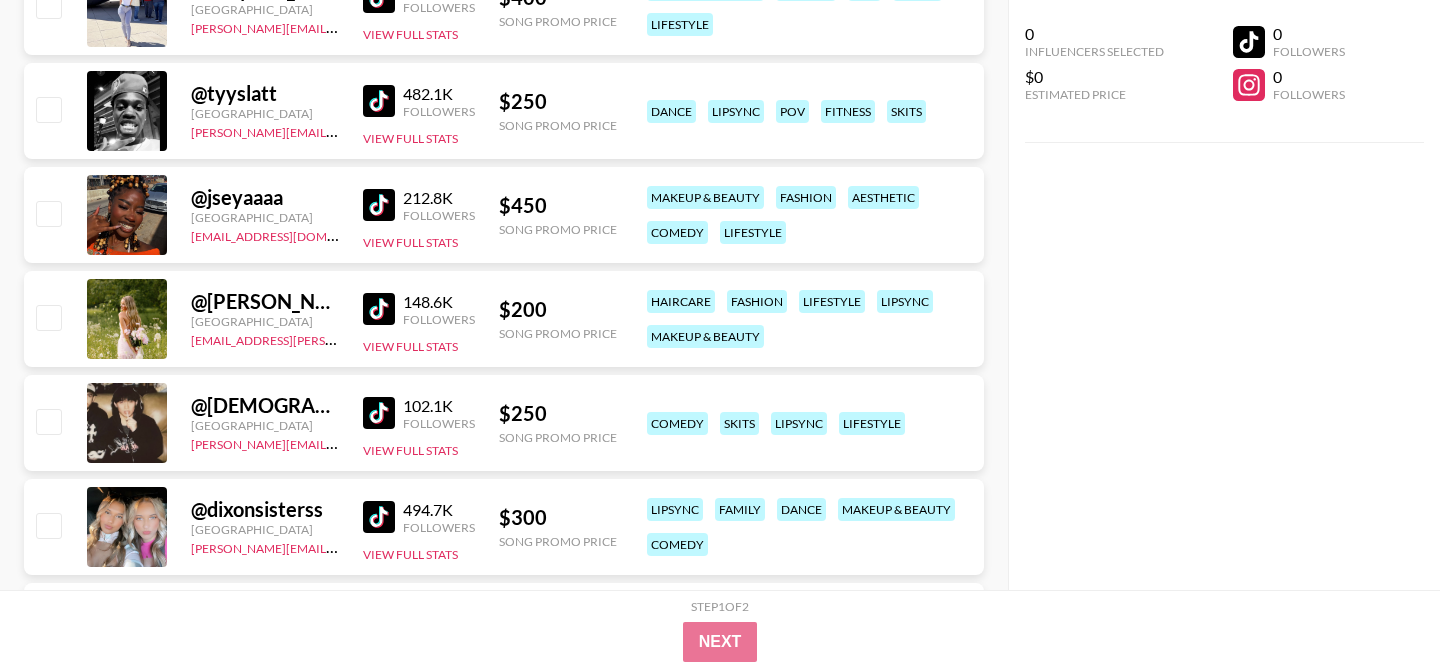 click at bounding box center [379, 101] 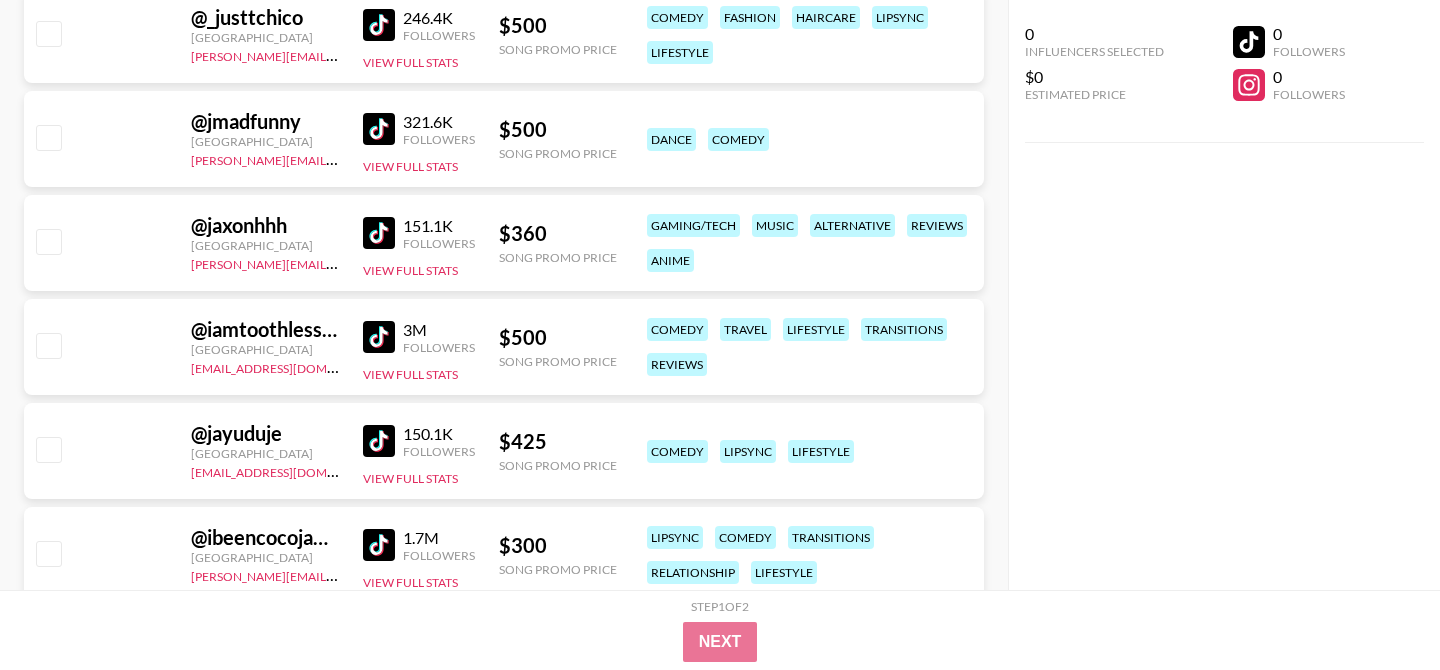 scroll, scrollTop: 24697, scrollLeft: 0, axis: vertical 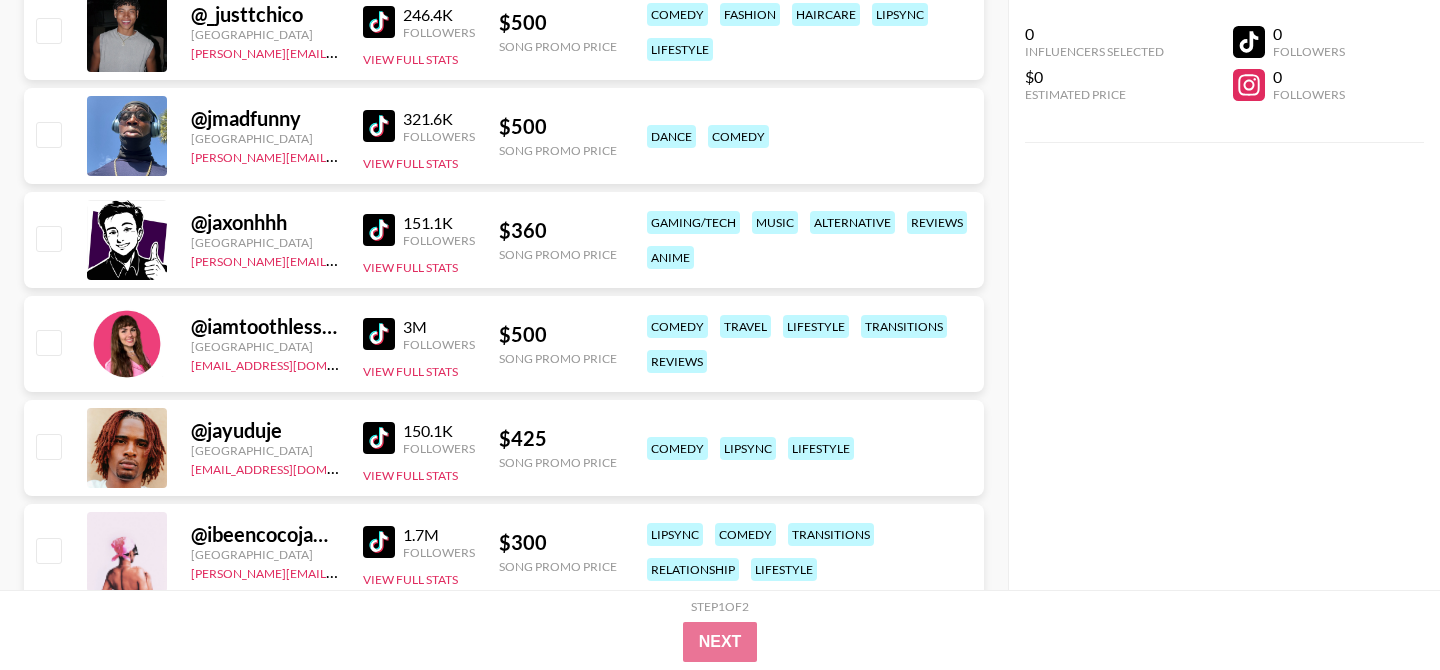 click at bounding box center [379, 126] 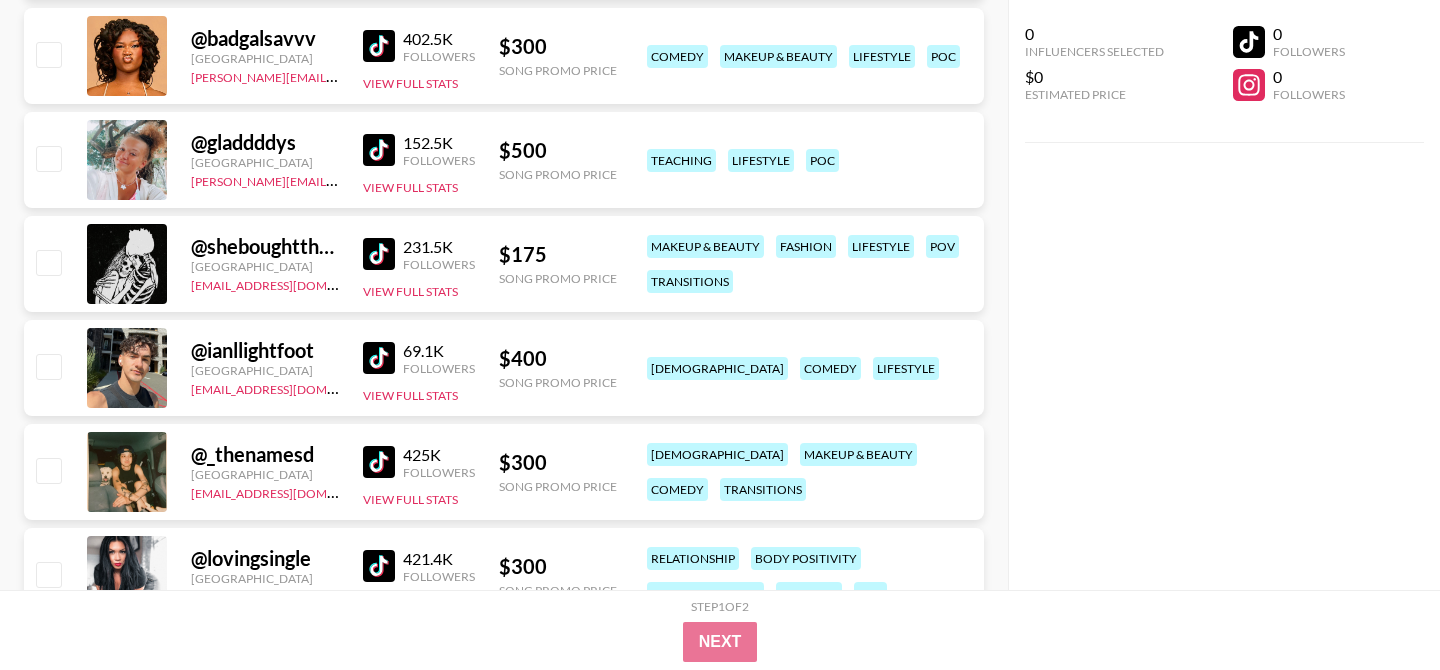 scroll, scrollTop: 25822, scrollLeft: 0, axis: vertical 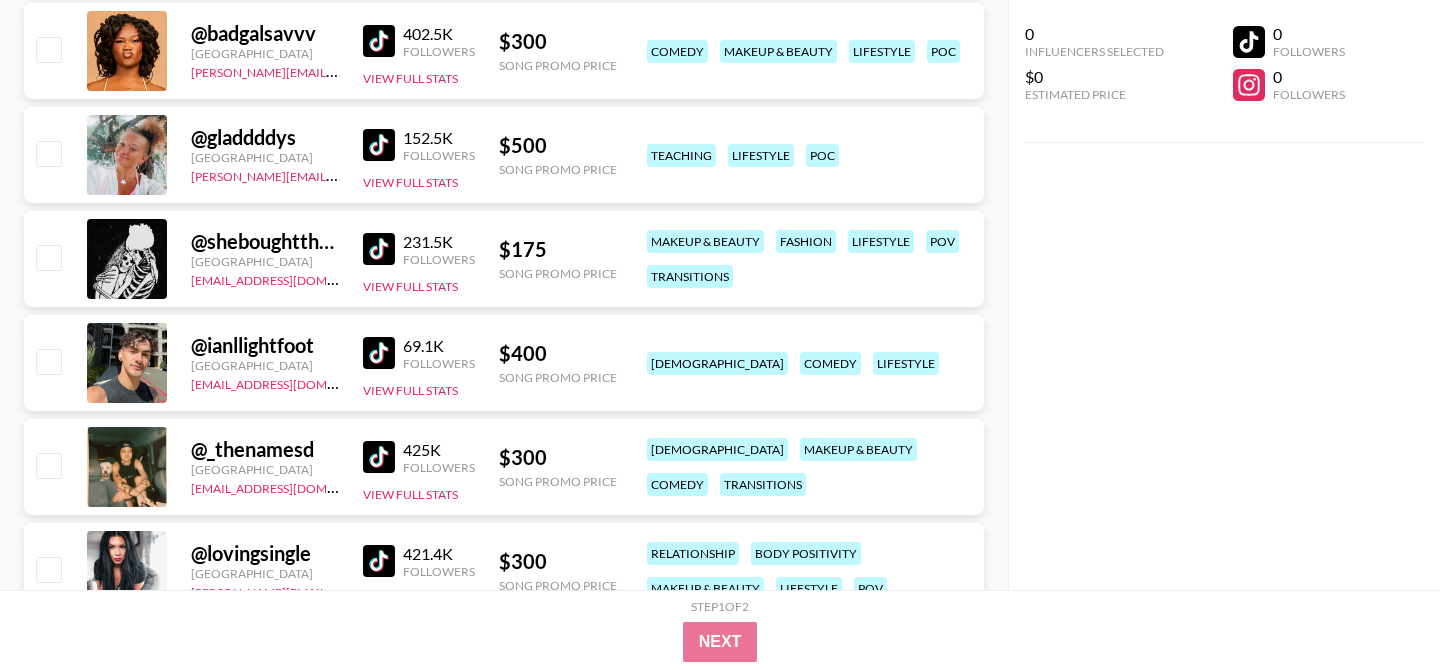 click at bounding box center [379, 41] 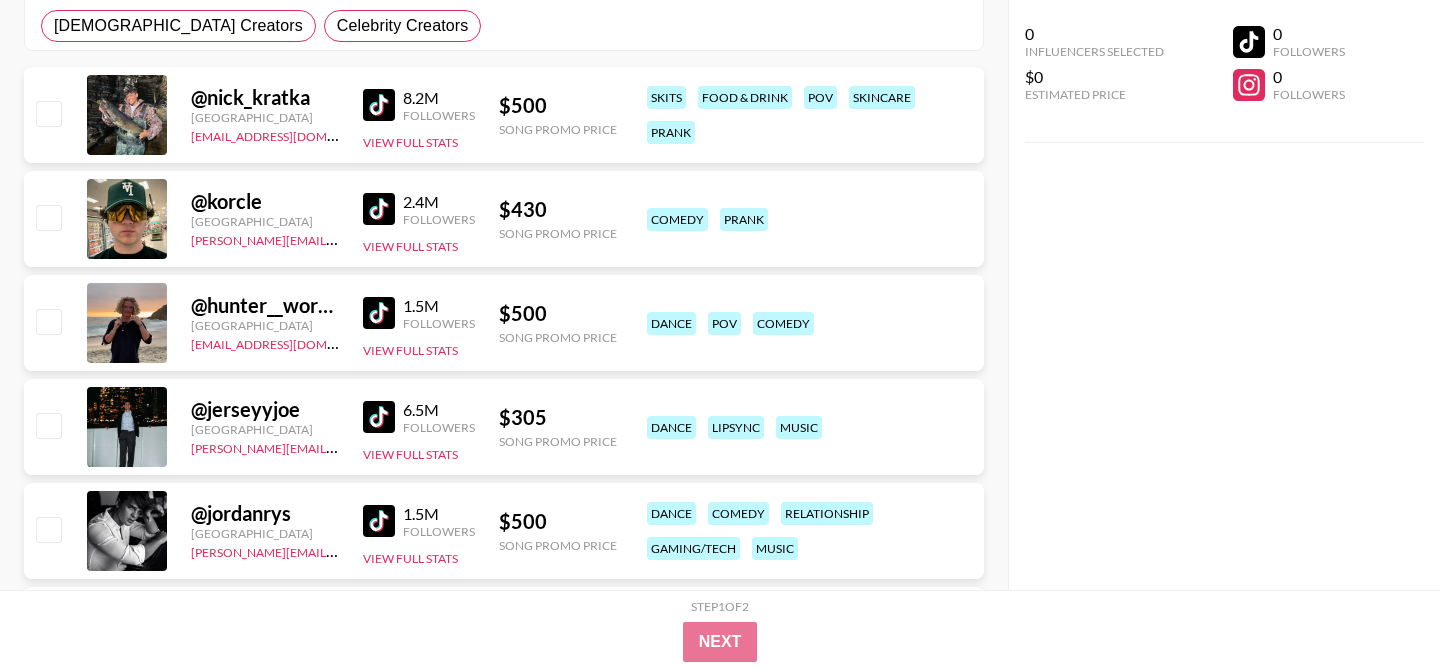 scroll, scrollTop: 0, scrollLeft: 0, axis: both 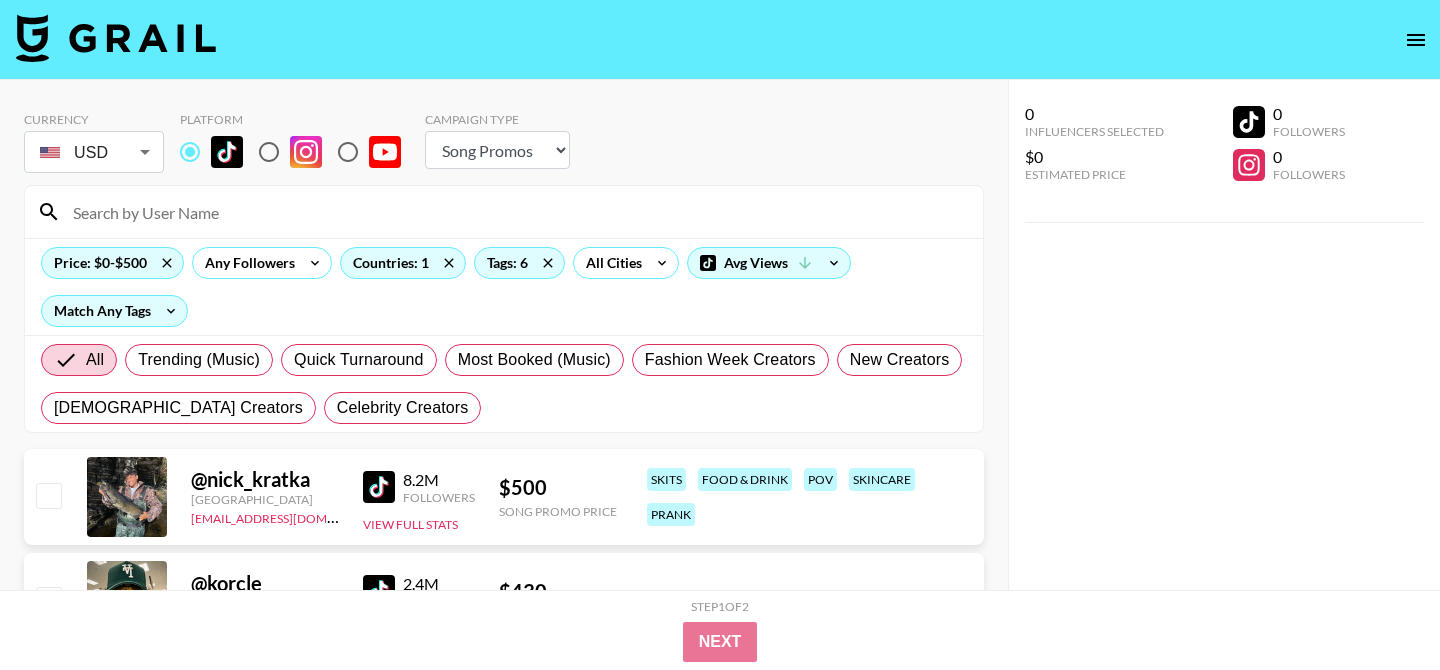 click at bounding box center (516, 212) 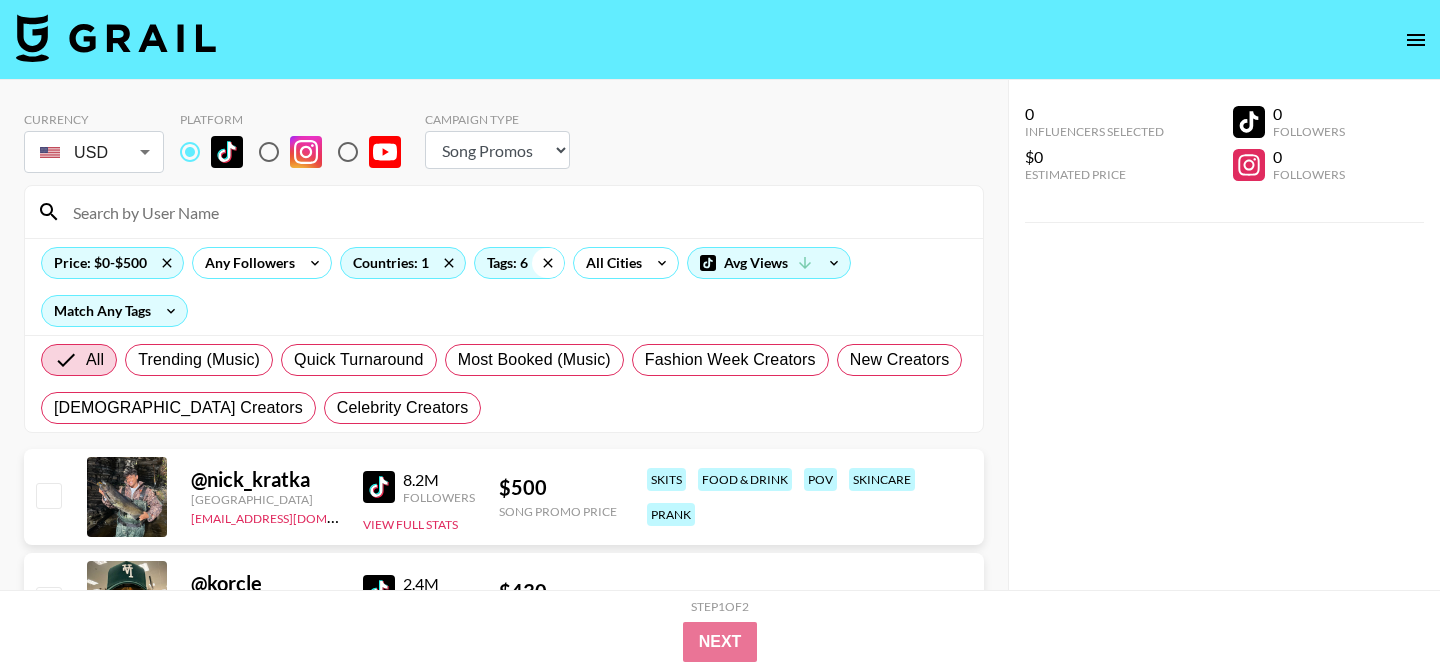 click 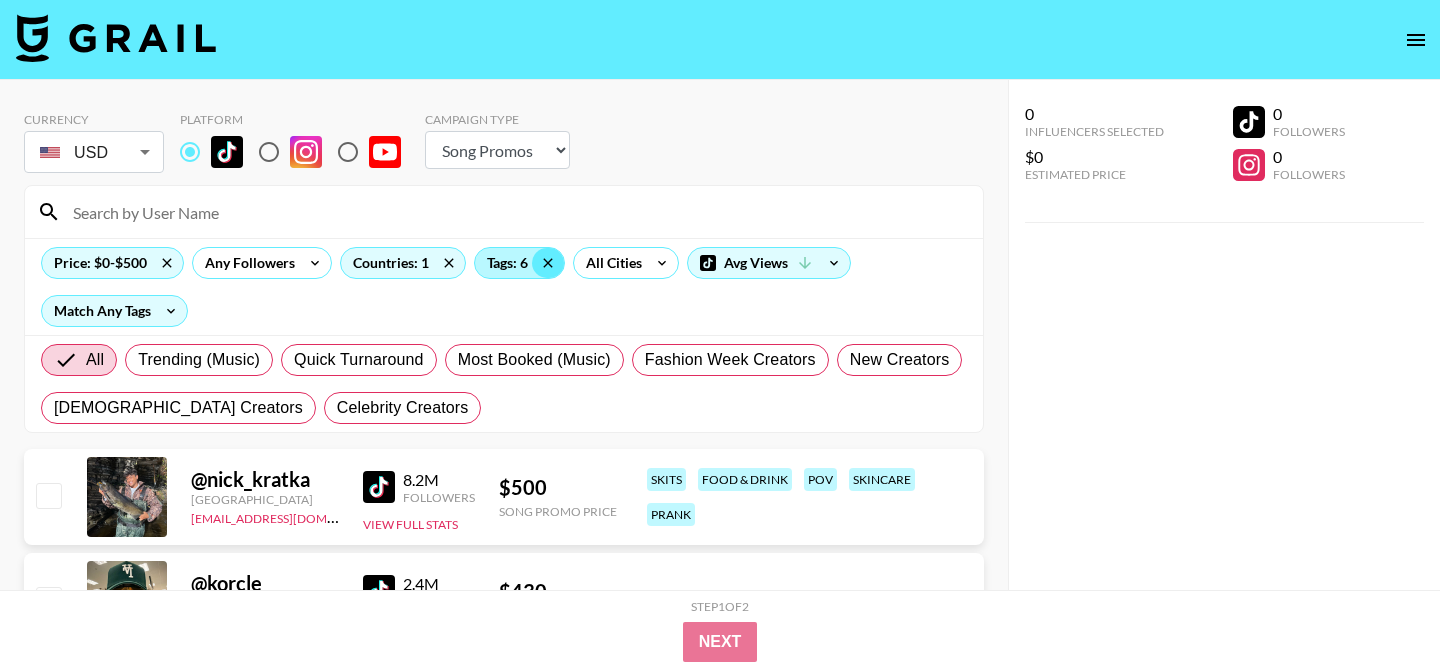 click on "Tags: 6" at bounding box center [519, 263] 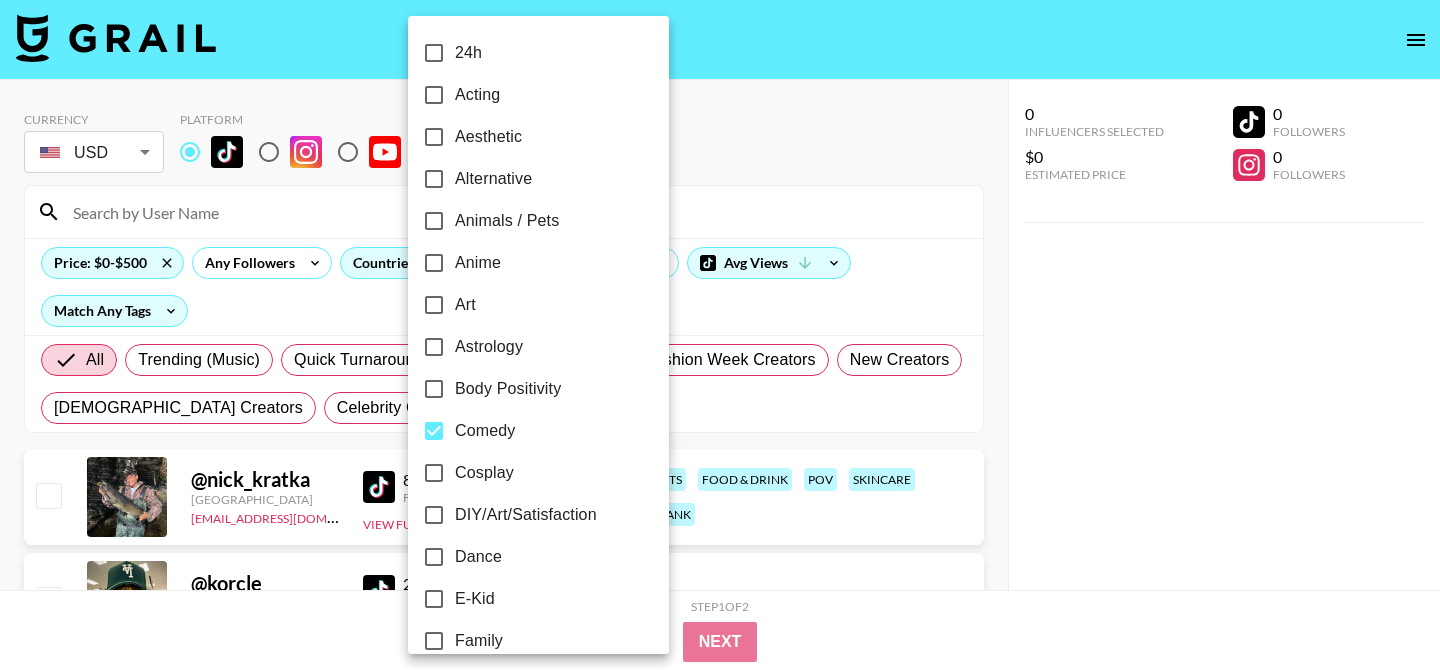 checkbox on "false" 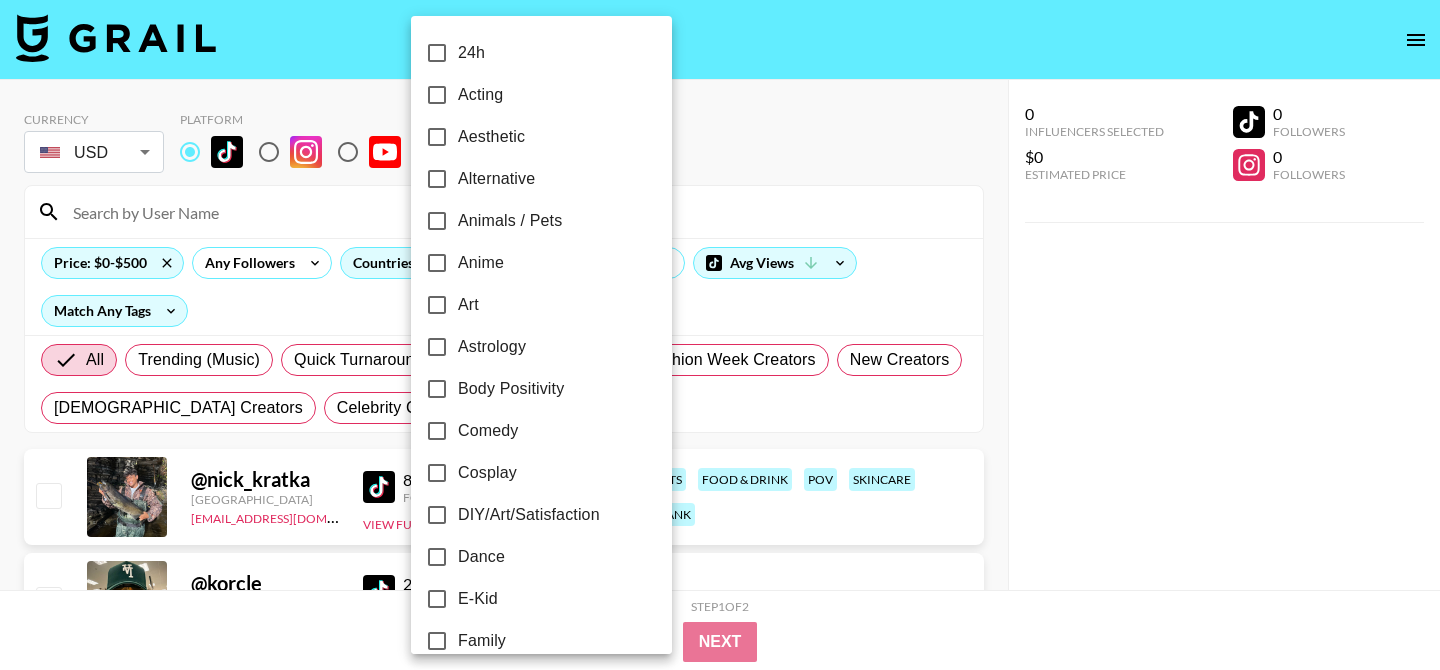 scroll, scrollTop: 84, scrollLeft: 0, axis: vertical 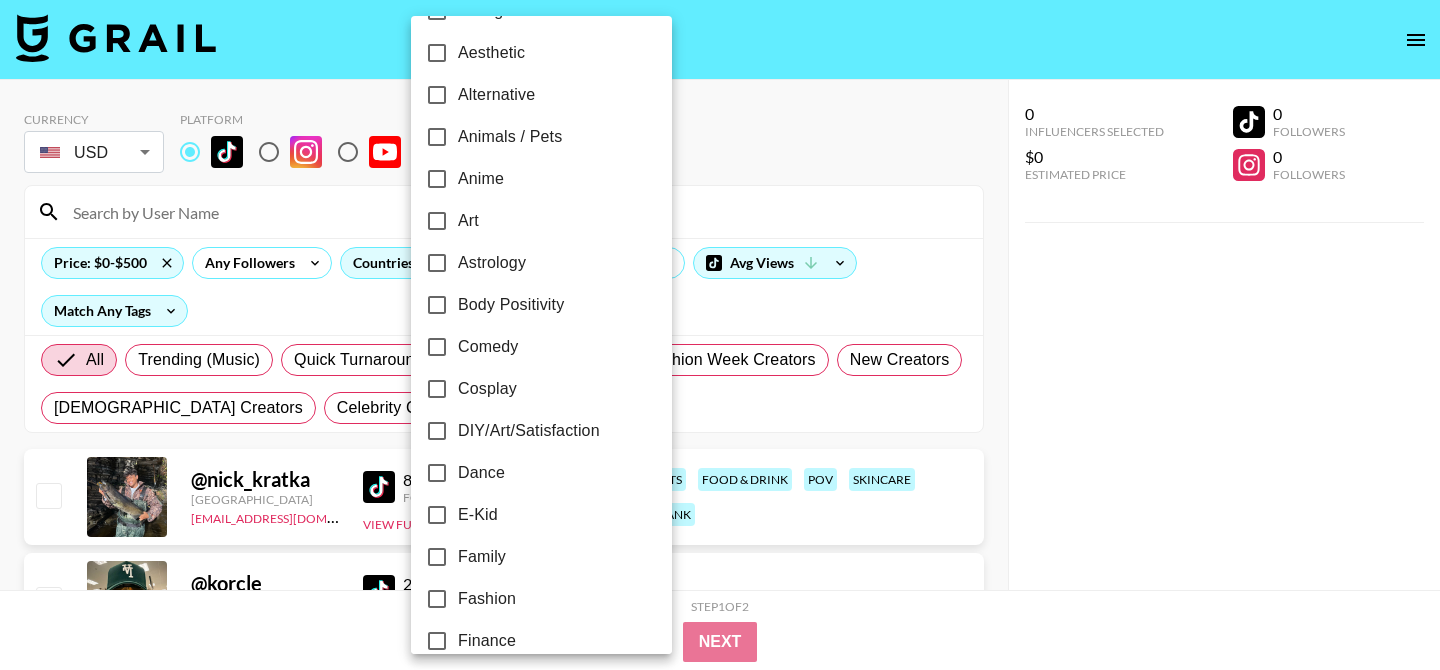 click on "Dance" at bounding box center (481, 473) 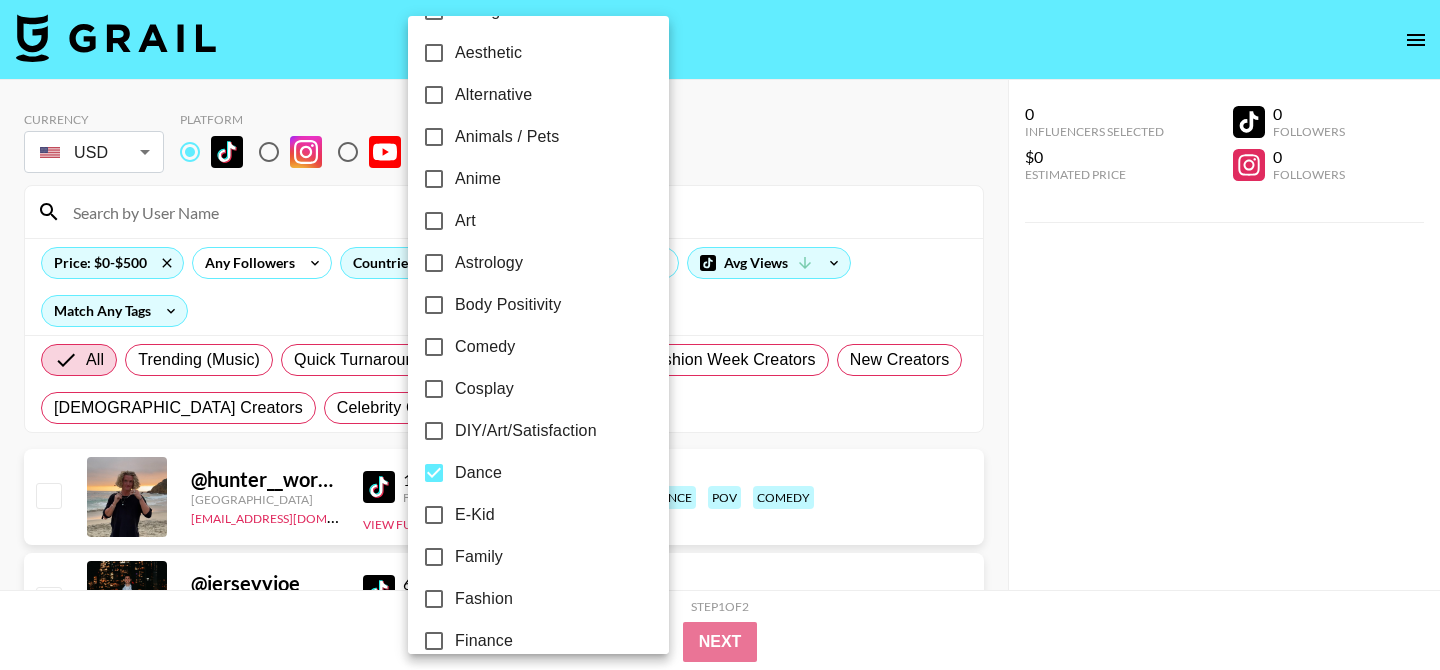click at bounding box center [720, 335] 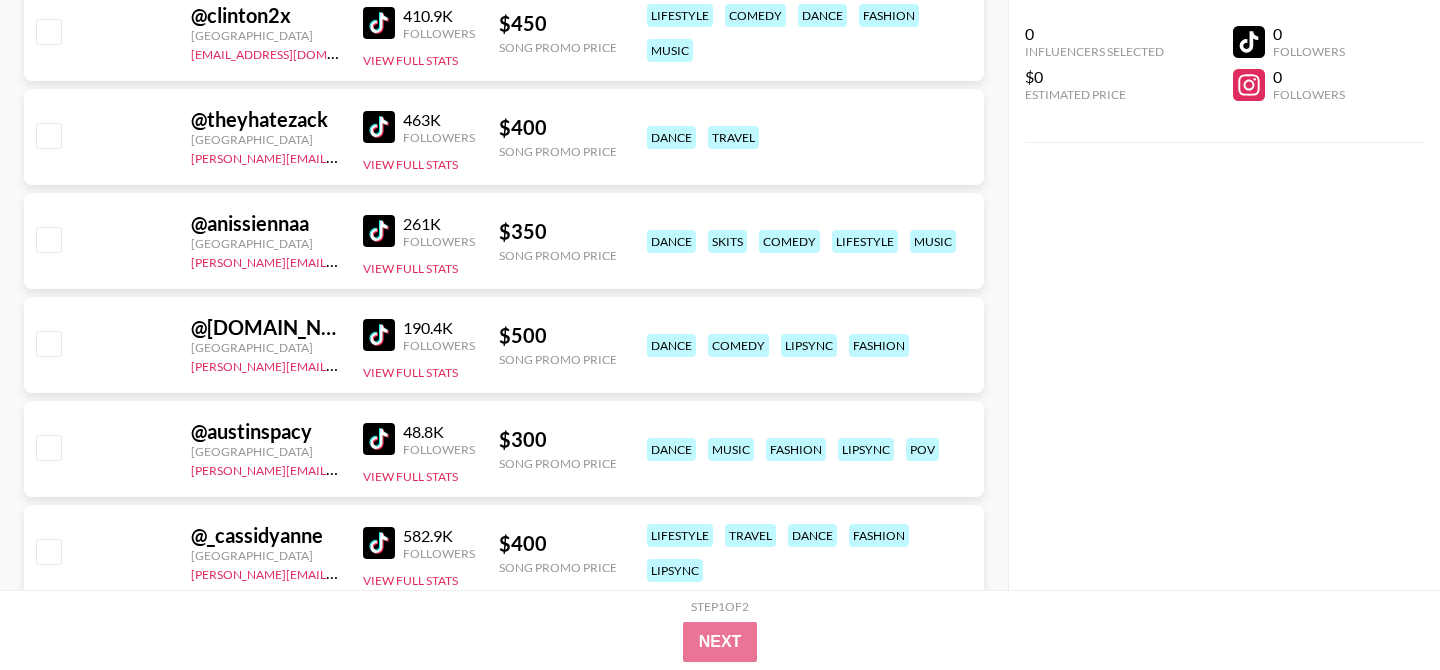 scroll, scrollTop: 3382, scrollLeft: 0, axis: vertical 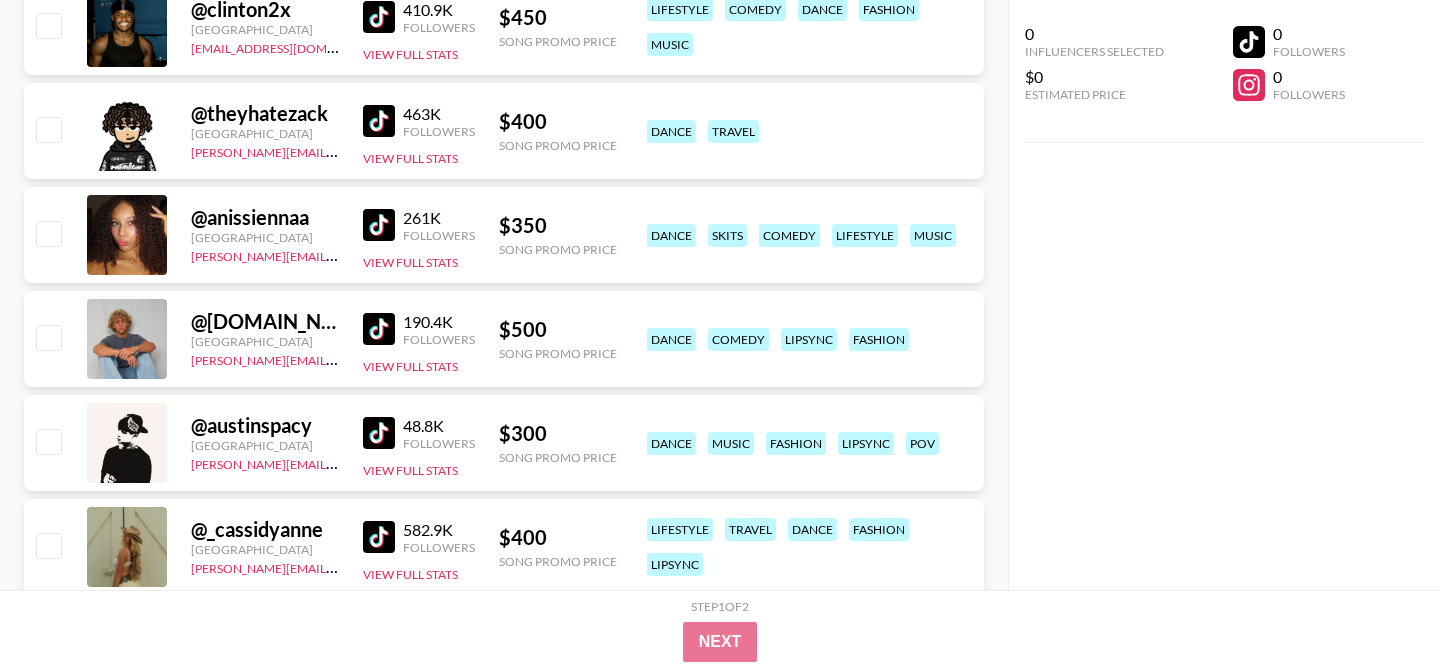 click at bounding box center (379, 121) 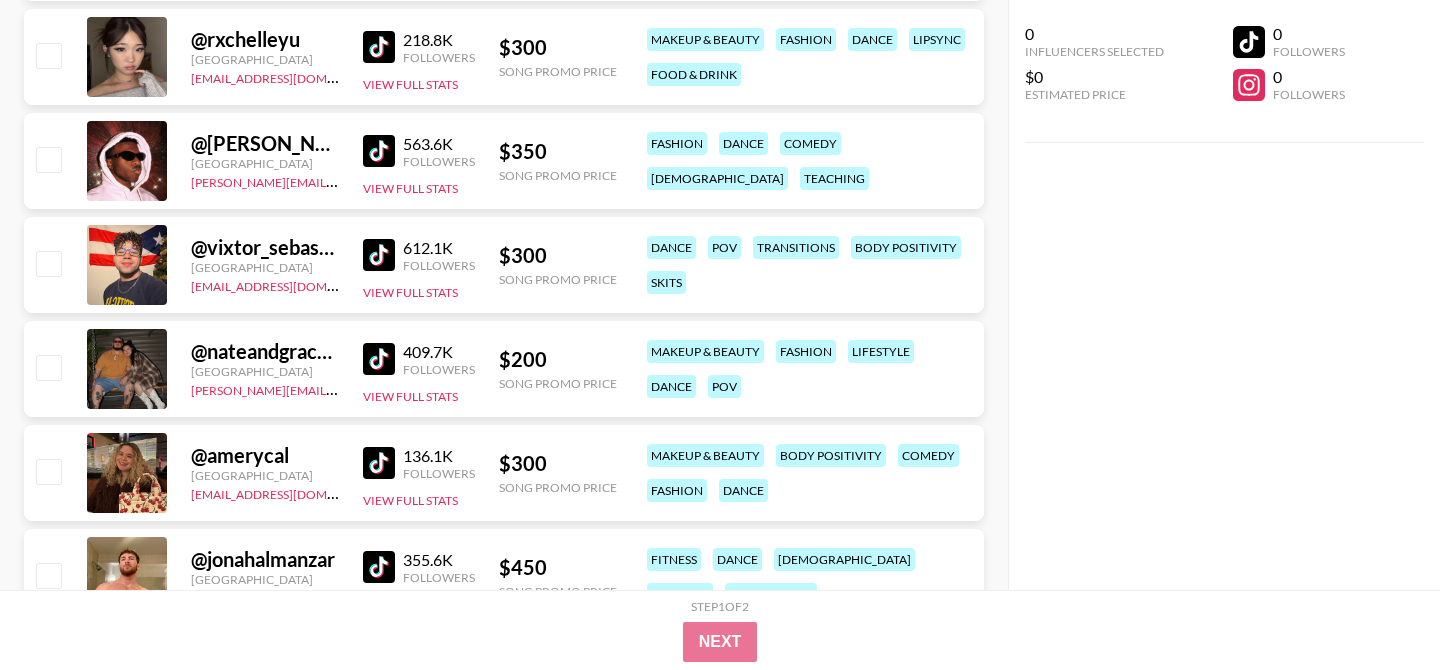 scroll, scrollTop: 4131, scrollLeft: 0, axis: vertical 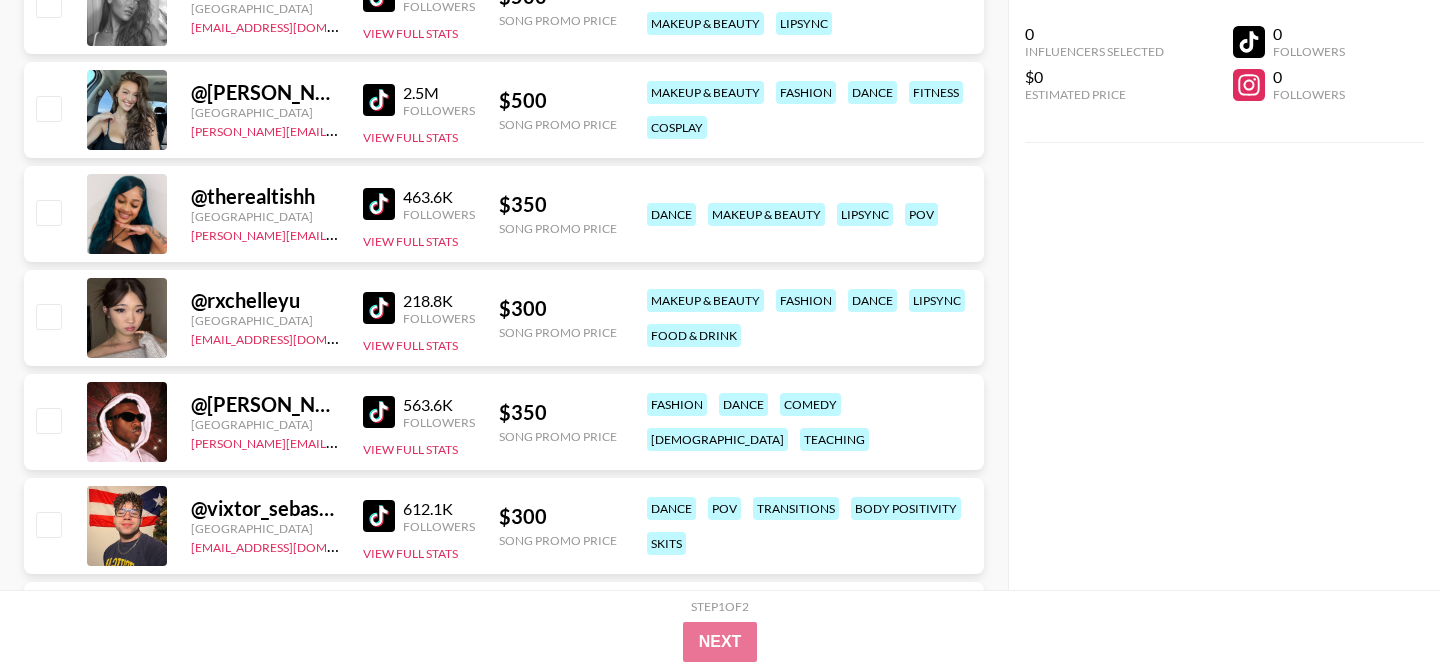 click at bounding box center [379, 204] 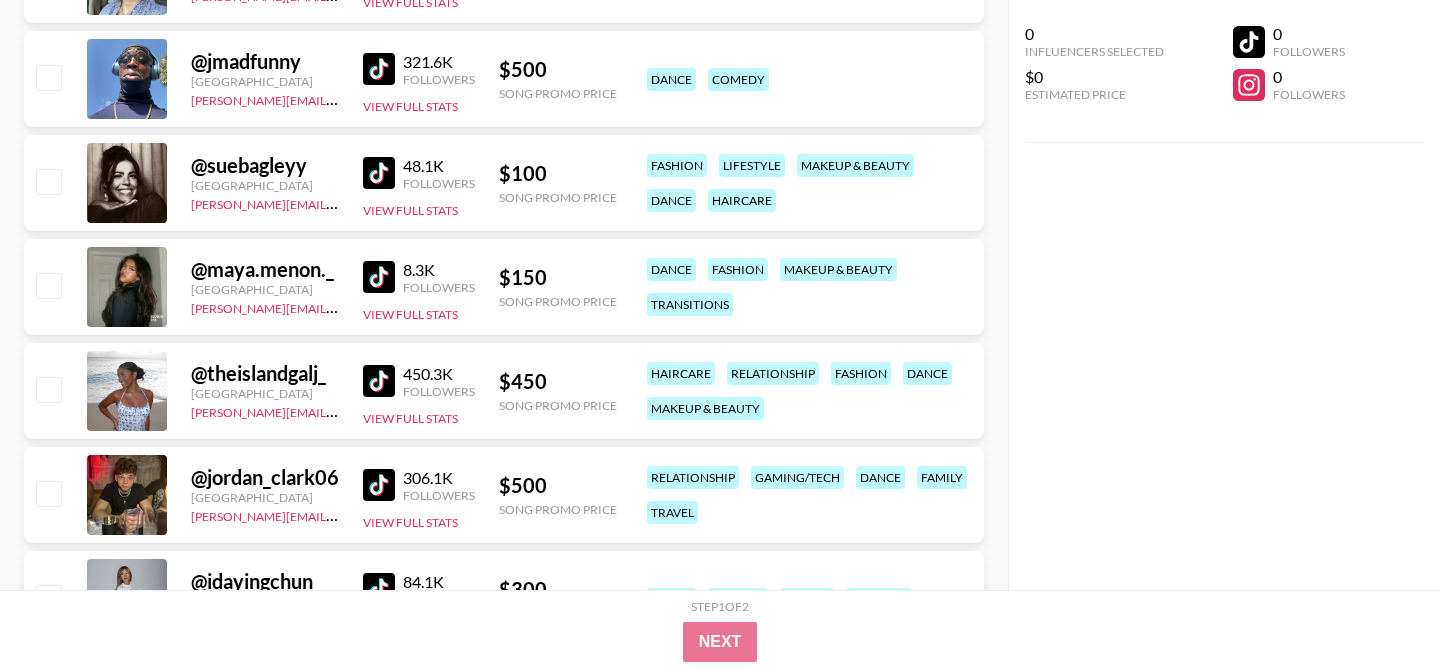 scroll, scrollTop: 9779, scrollLeft: 0, axis: vertical 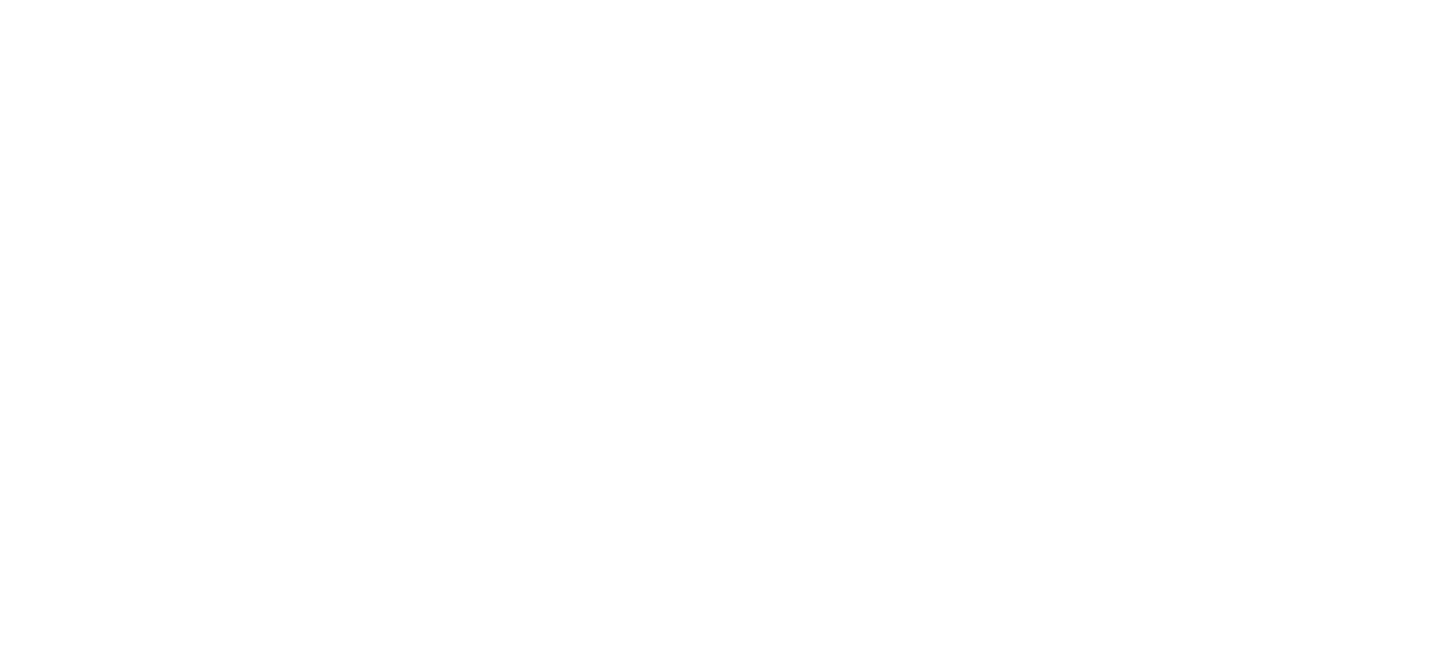 select on "Song" 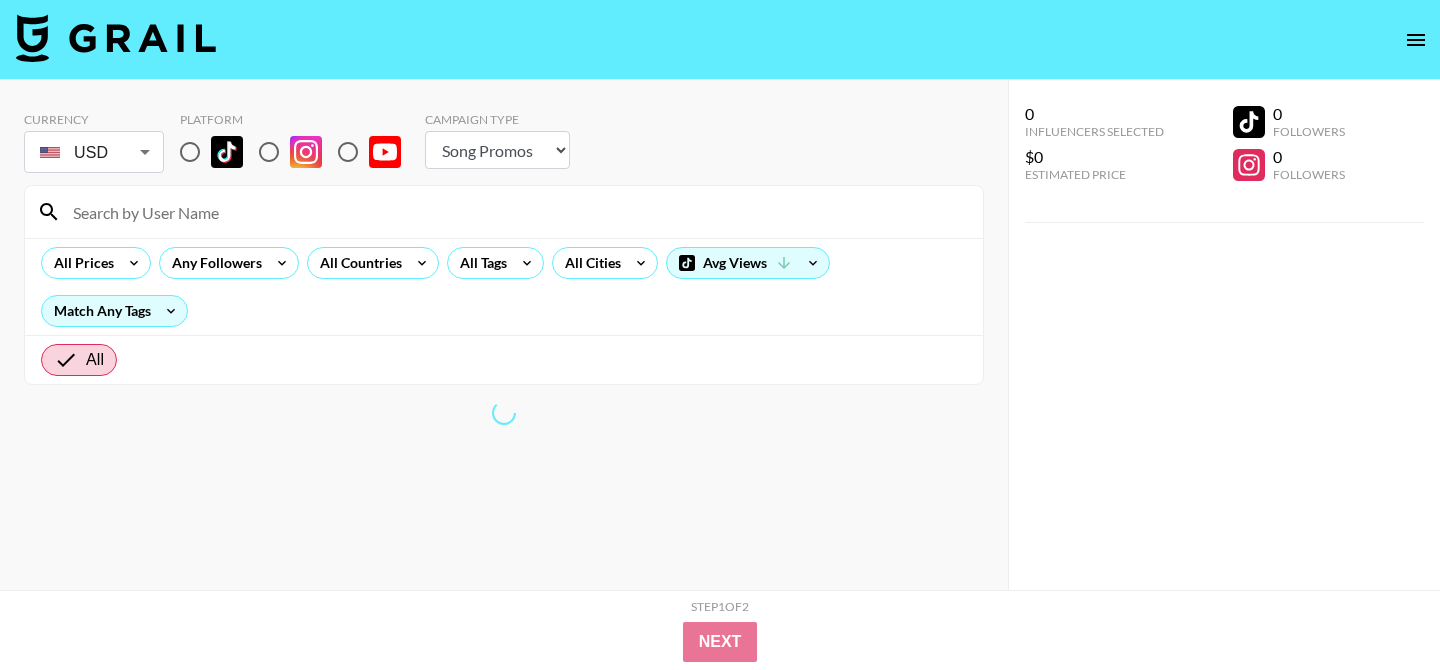 click at bounding box center [190, 152] 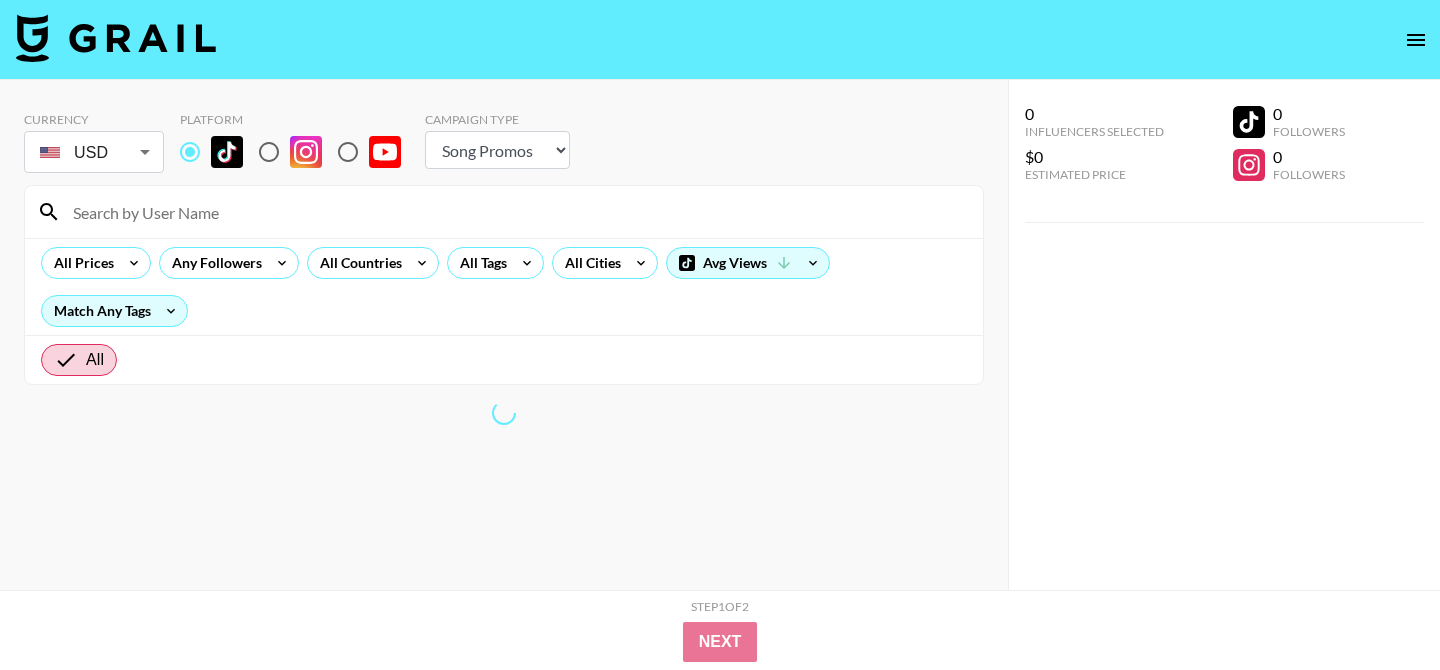 click at bounding box center (516, 212) 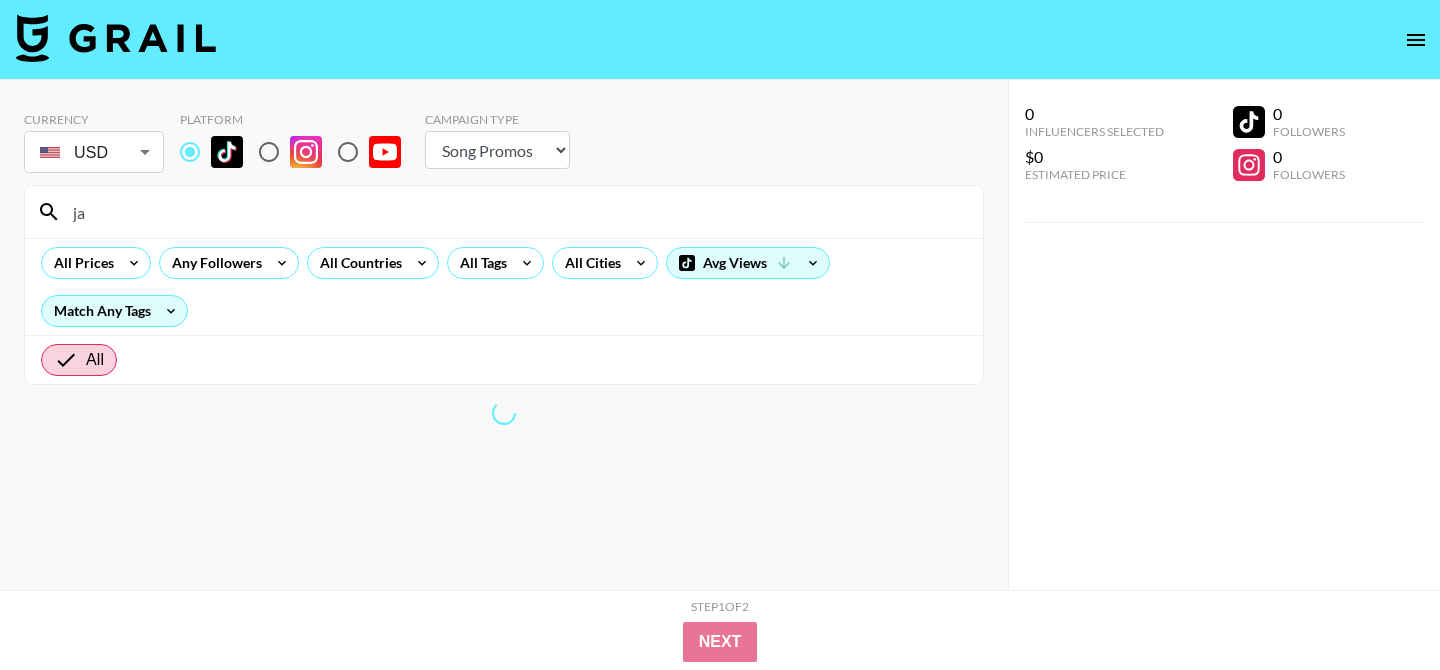 click on "ja" at bounding box center [516, 212] 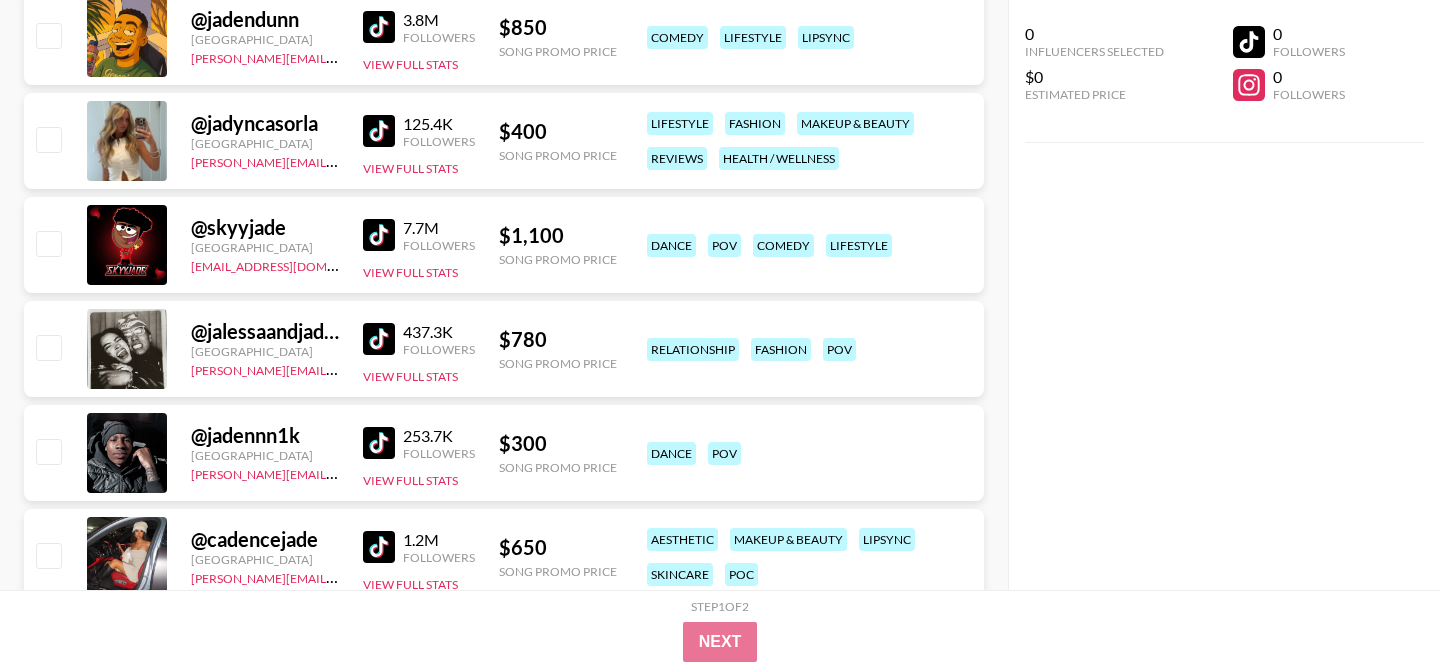 scroll, scrollTop: 936, scrollLeft: 0, axis: vertical 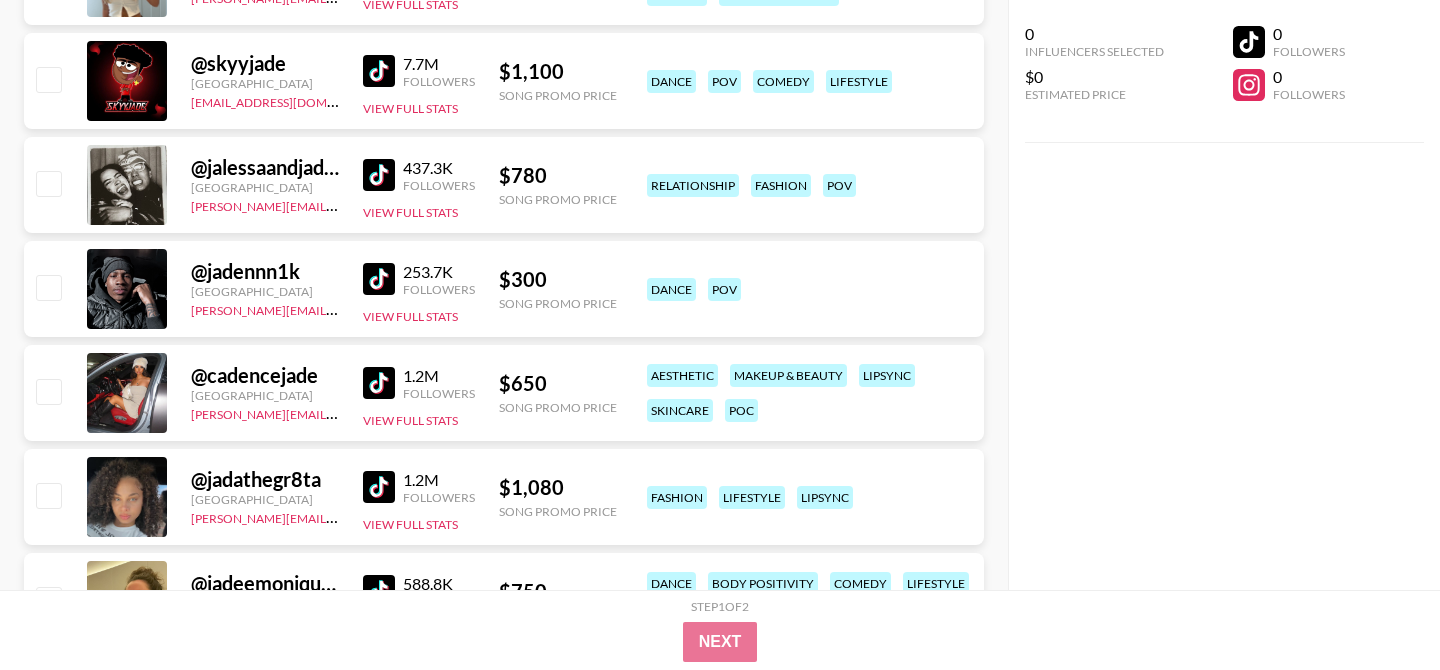 type on "jad" 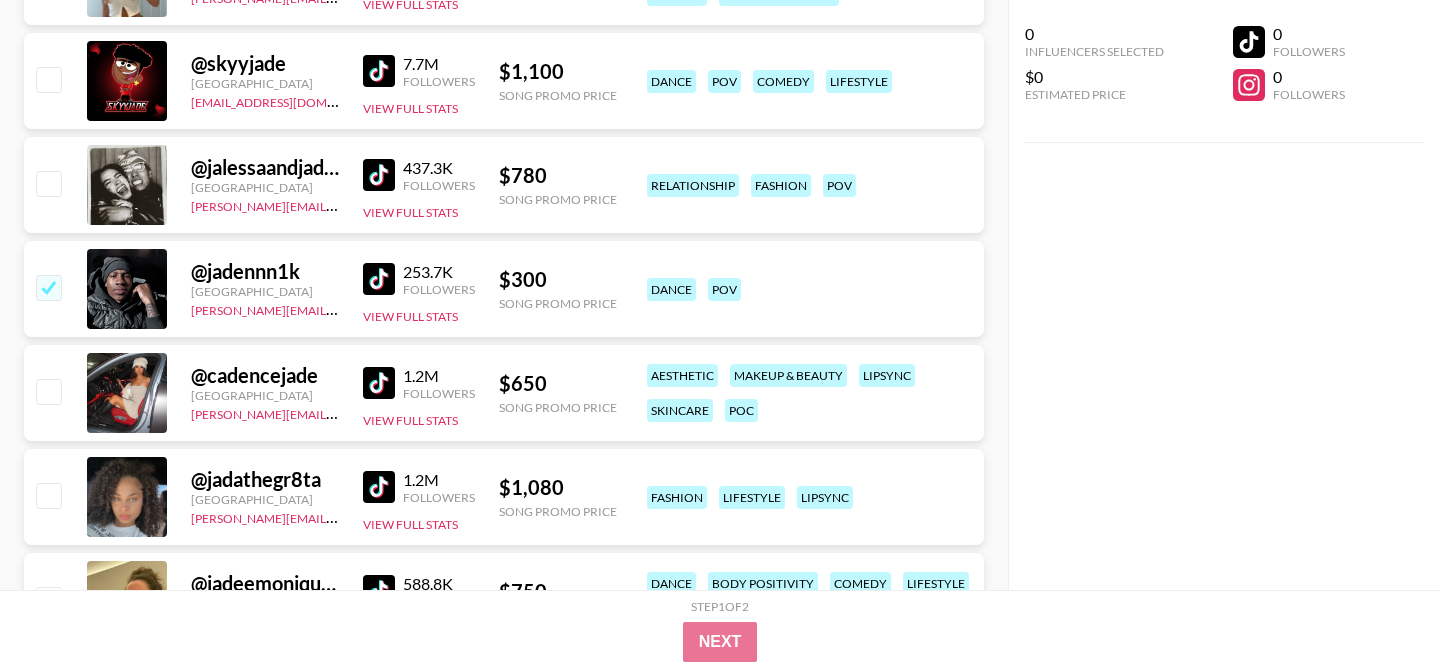 checkbox on "true" 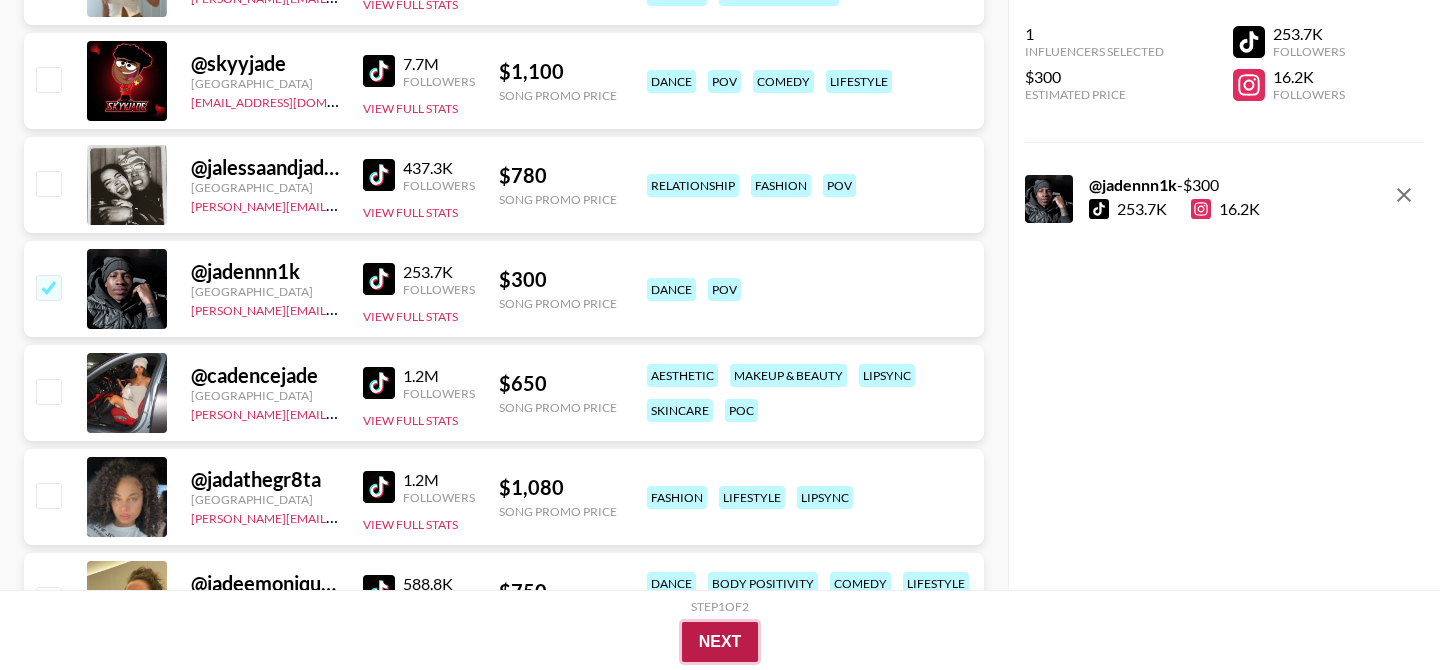 click on "Next" at bounding box center (720, 642) 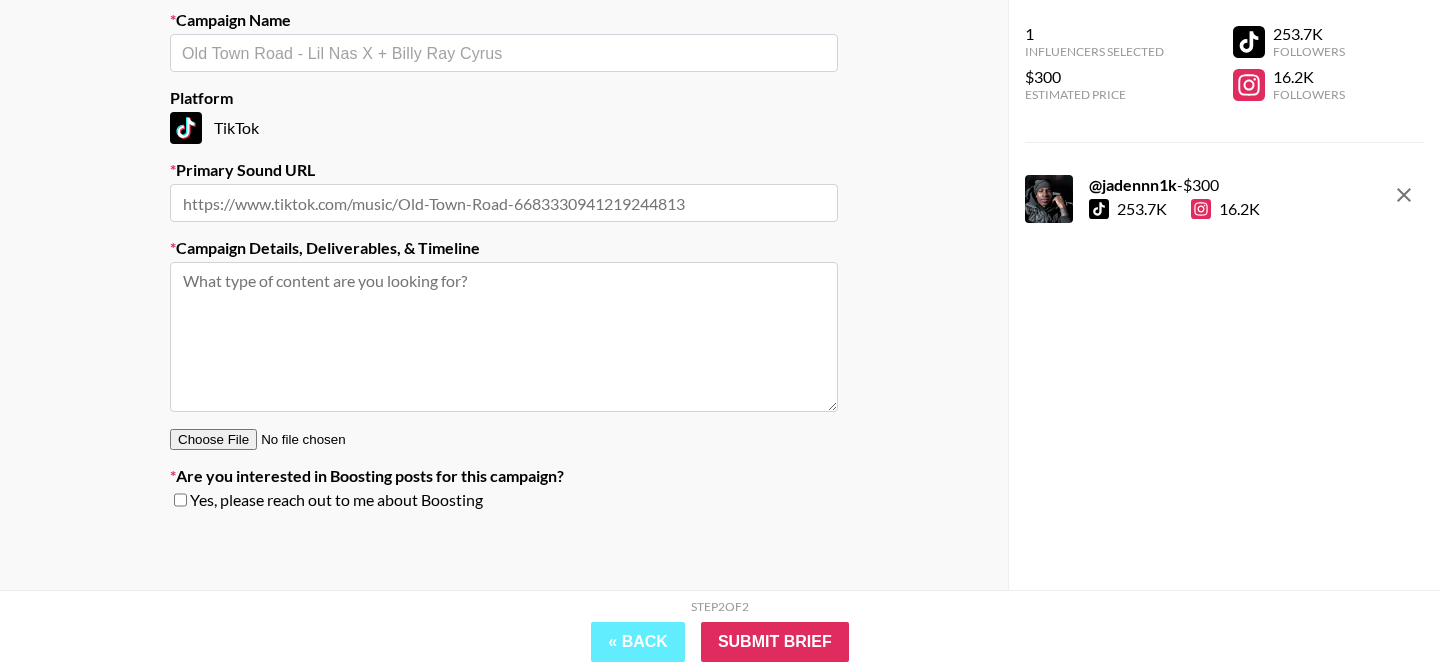 scroll, scrollTop: 0, scrollLeft: 0, axis: both 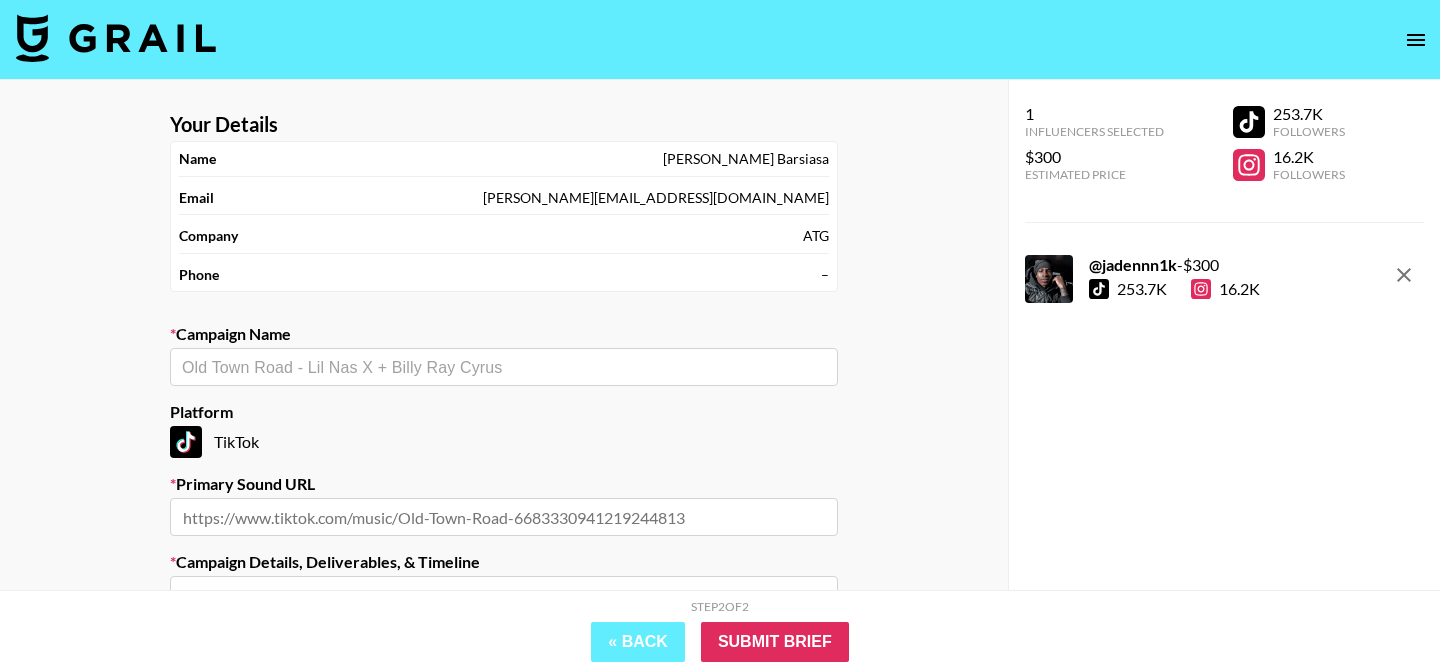 click at bounding box center (504, 367) 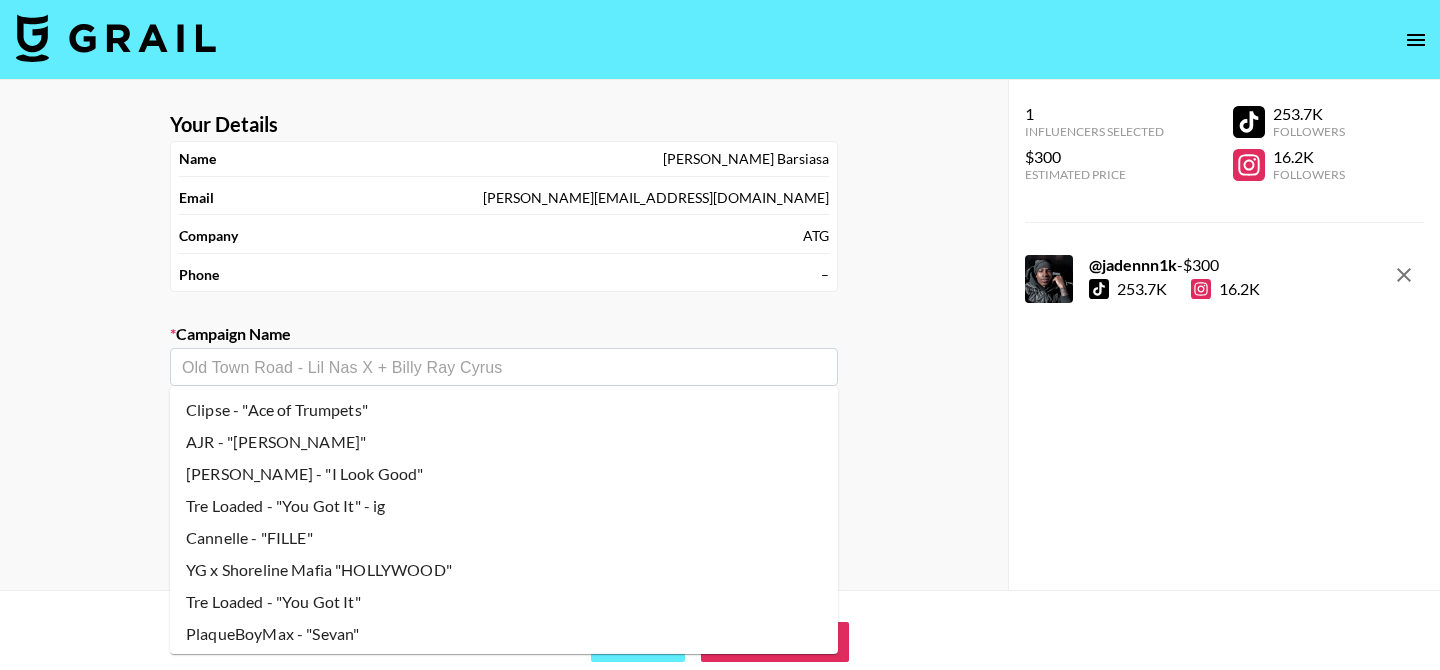 paste on "Tre Loaded - Steppin" 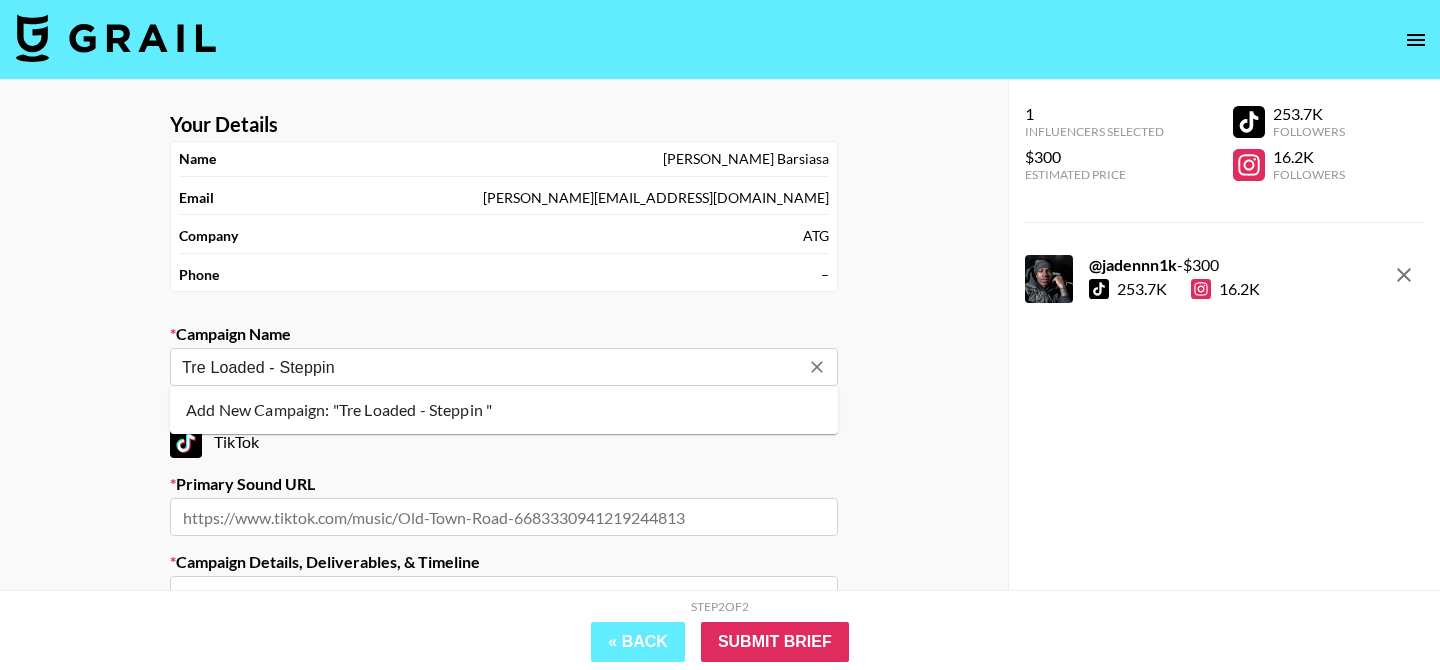 click on "Tre Loaded - Steppin ​" at bounding box center [504, 367] 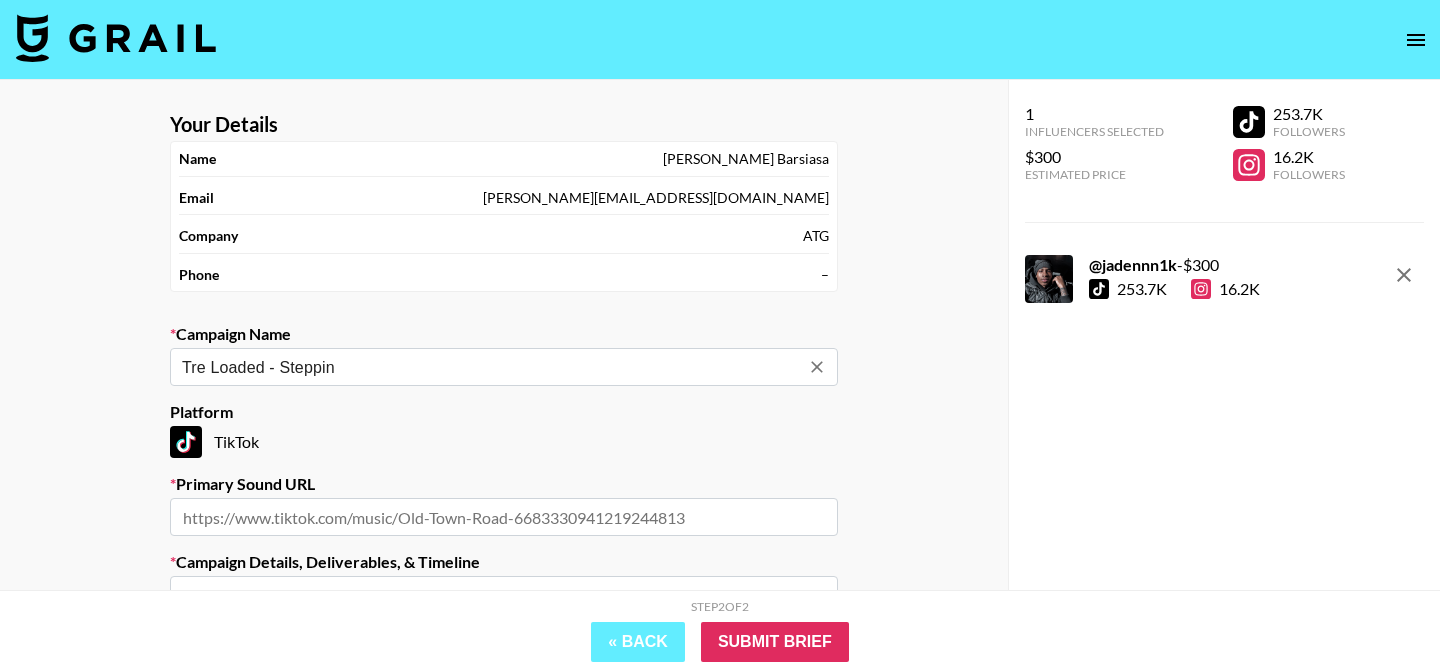 type on "Tre Loaded - Steppin" 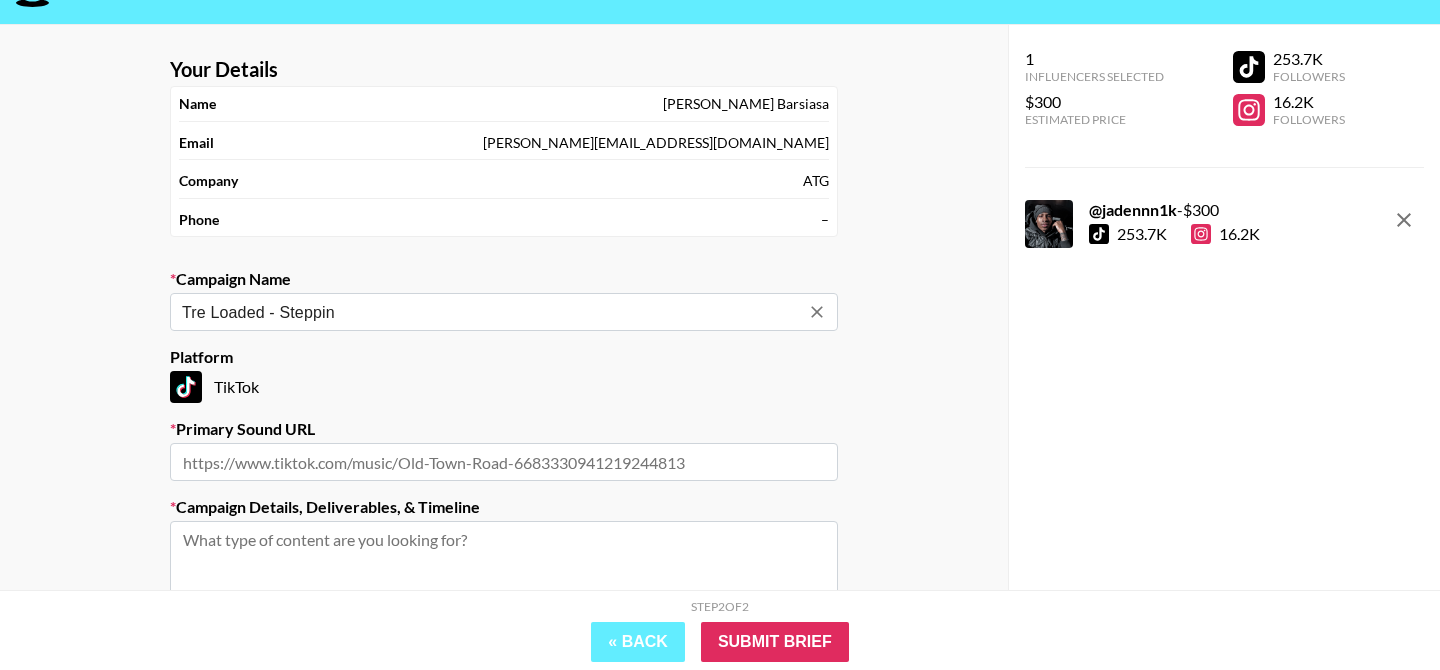 scroll, scrollTop: 100, scrollLeft: 0, axis: vertical 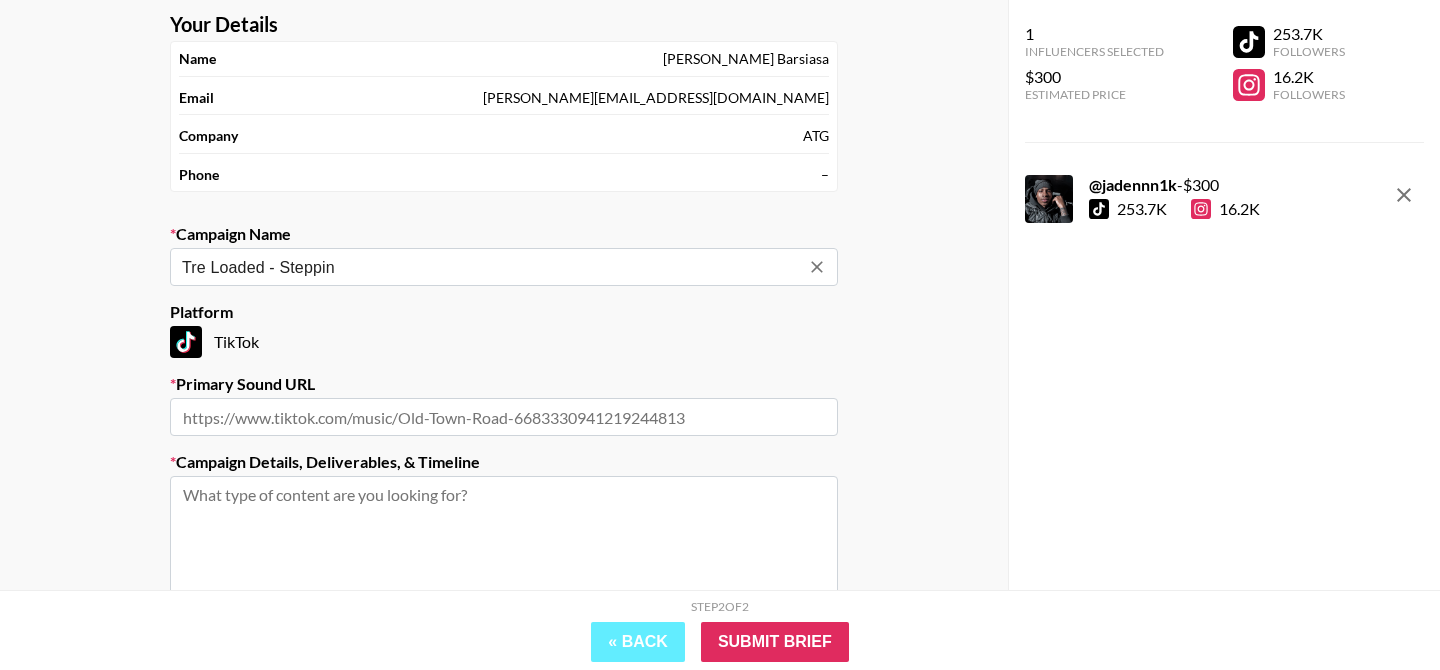 click at bounding box center (504, 551) 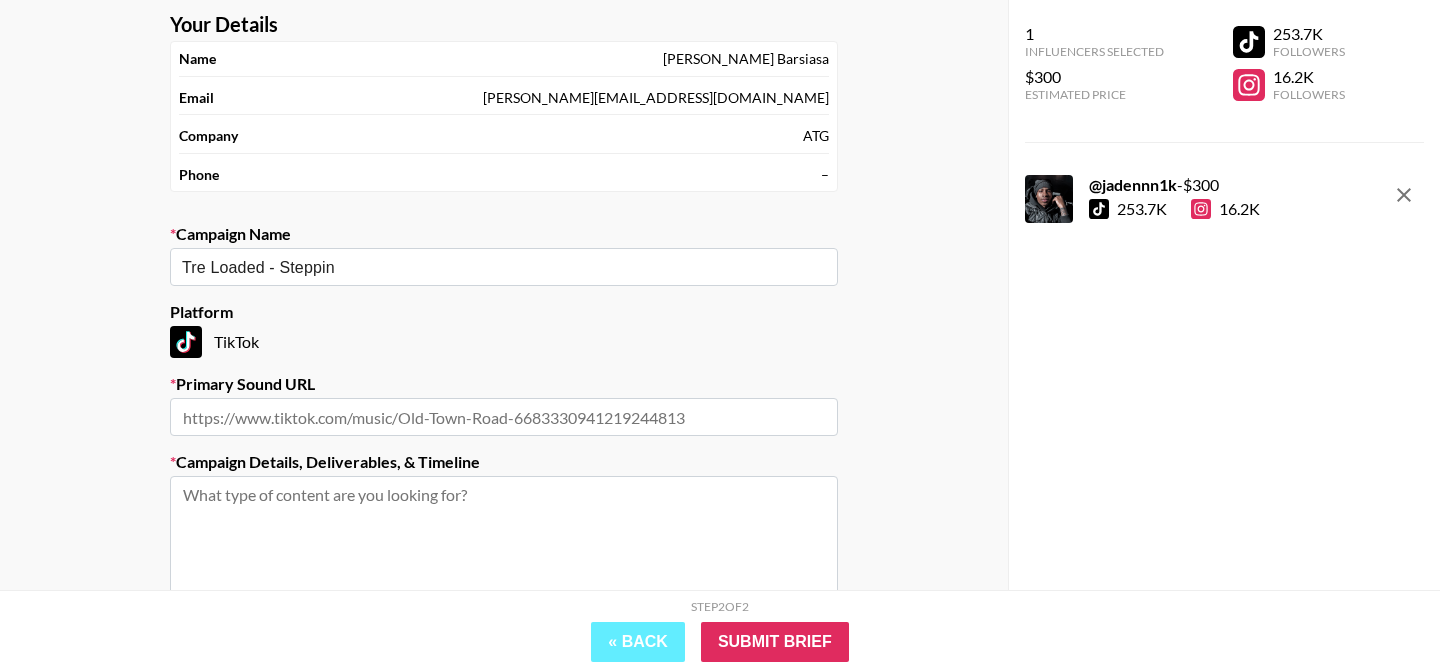 paste on "A draft for approval is due by Sunday, July 13 -if you need an extension, please let me know ahead of time.
If you do not confirm the campaign and draft deadline within 24 hours, we will be canceling and replacing you." 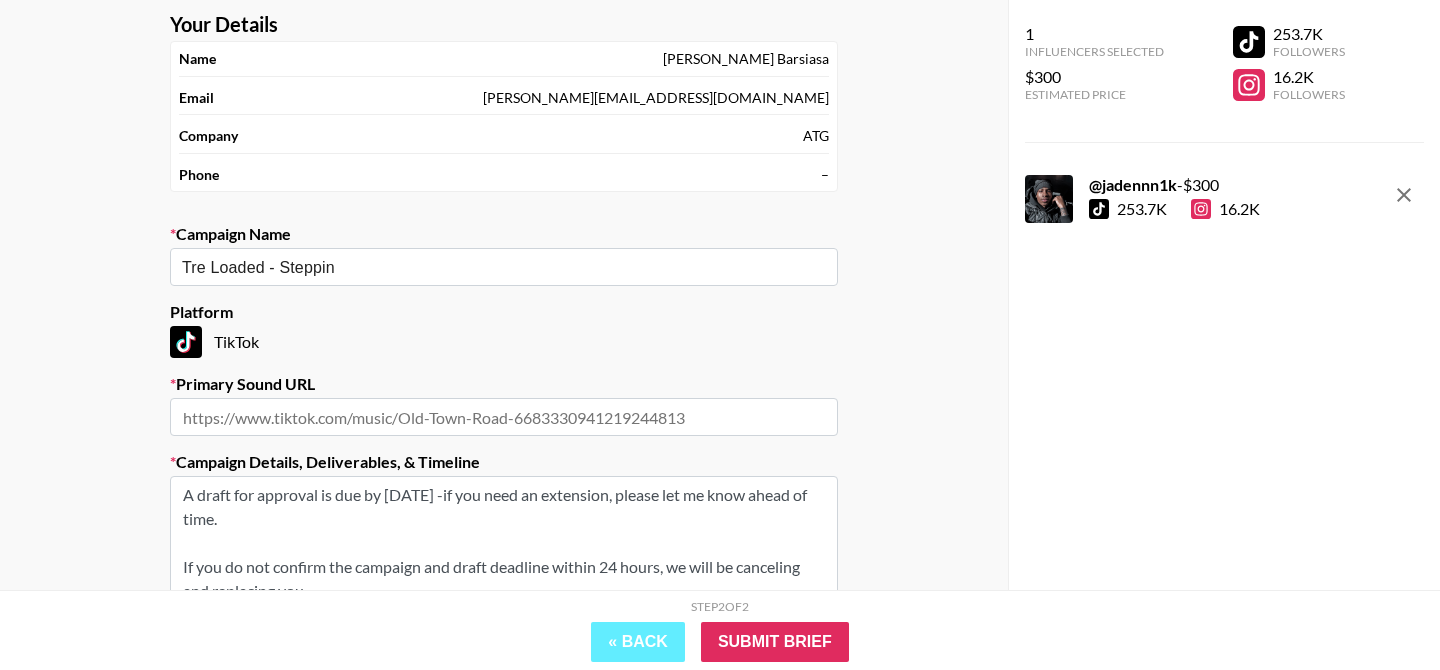 scroll, scrollTop: 23, scrollLeft: 0, axis: vertical 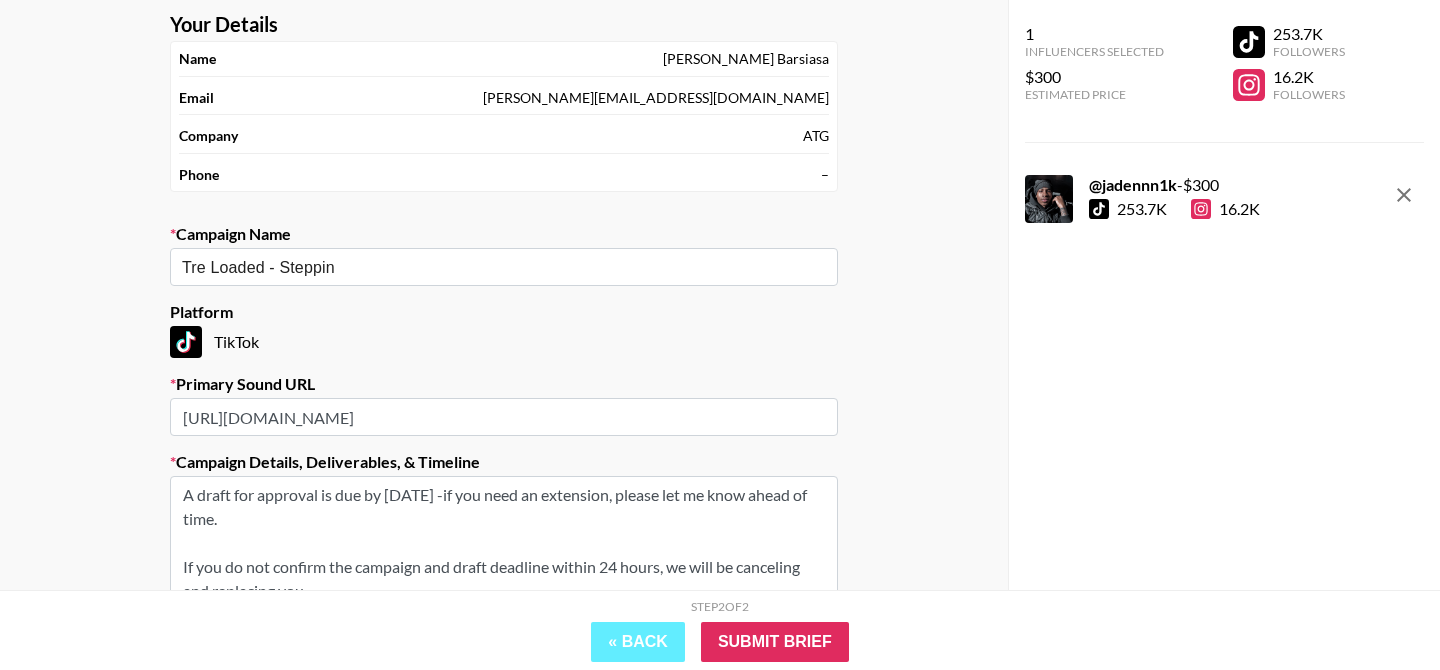 type on "https://www.tiktok.com/music/Steppin-7511359892564183056" 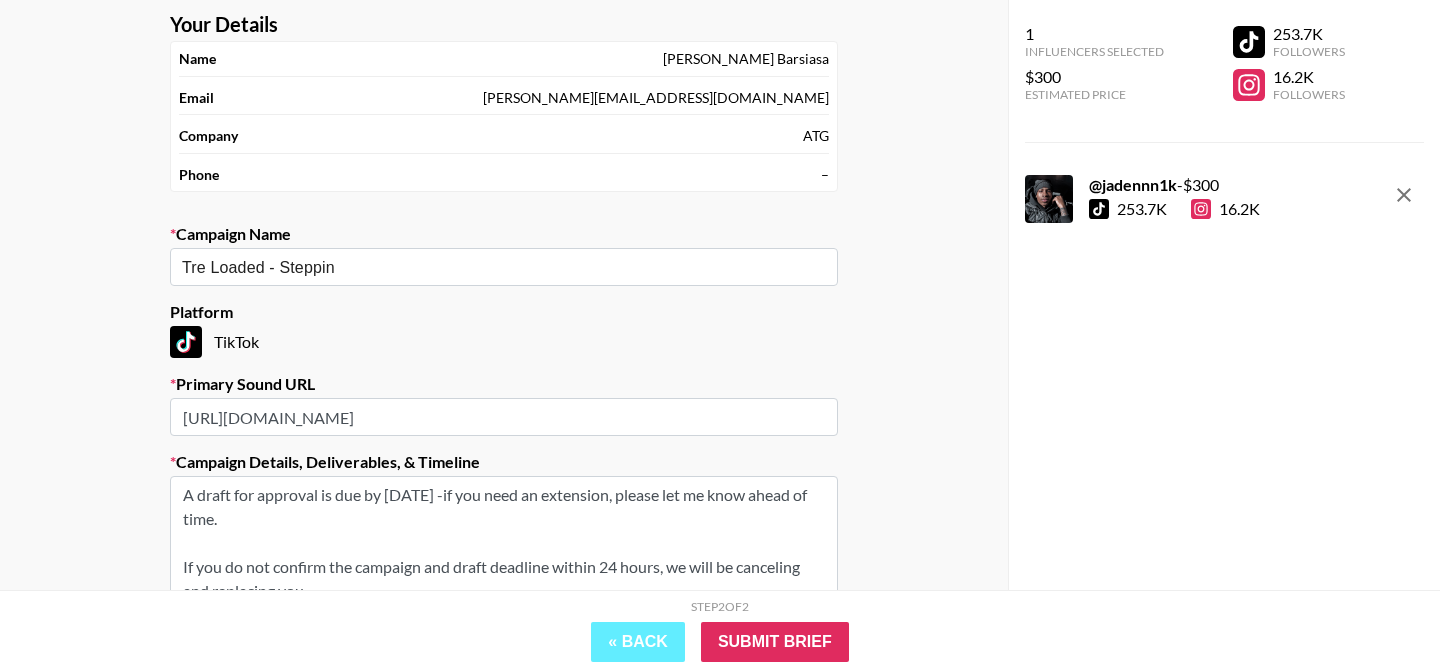 scroll, scrollTop: 32, scrollLeft: 0, axis: vertical 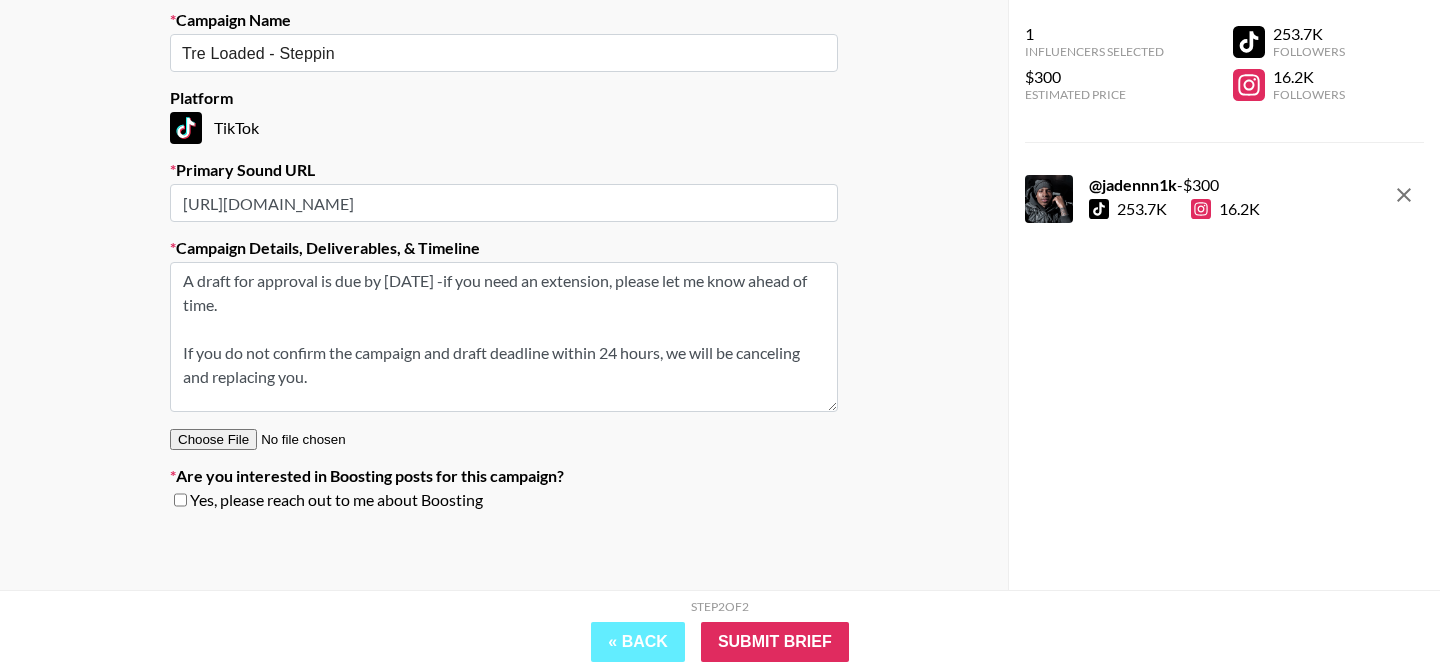 click on "A draft for approval is due by Sunday, July 13 -if you need an extension, please let me know ahead of time.
If you do not confirm the campaign and draft deadline within 24 hours, we will be canceling and replacing you." at bounding box center [504, 337] 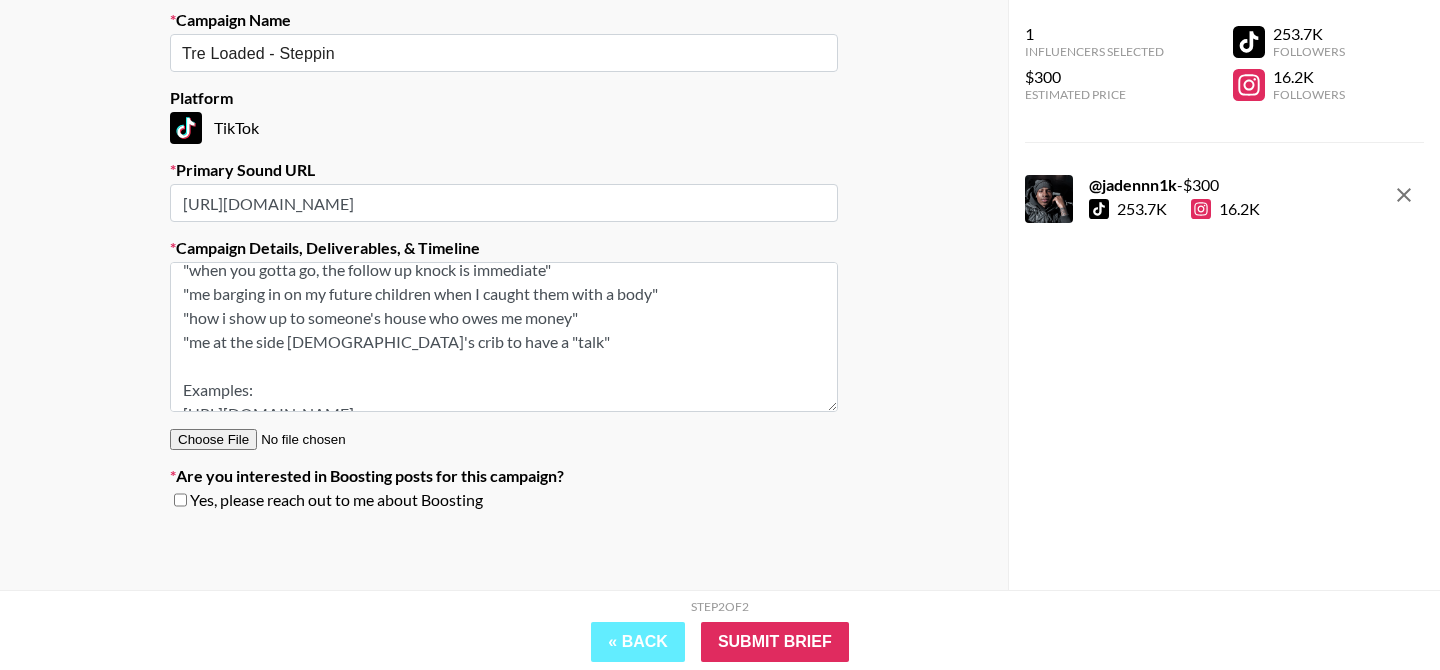 scroll, scrollTop: 296, scrollLeft: 0, axis: vertical 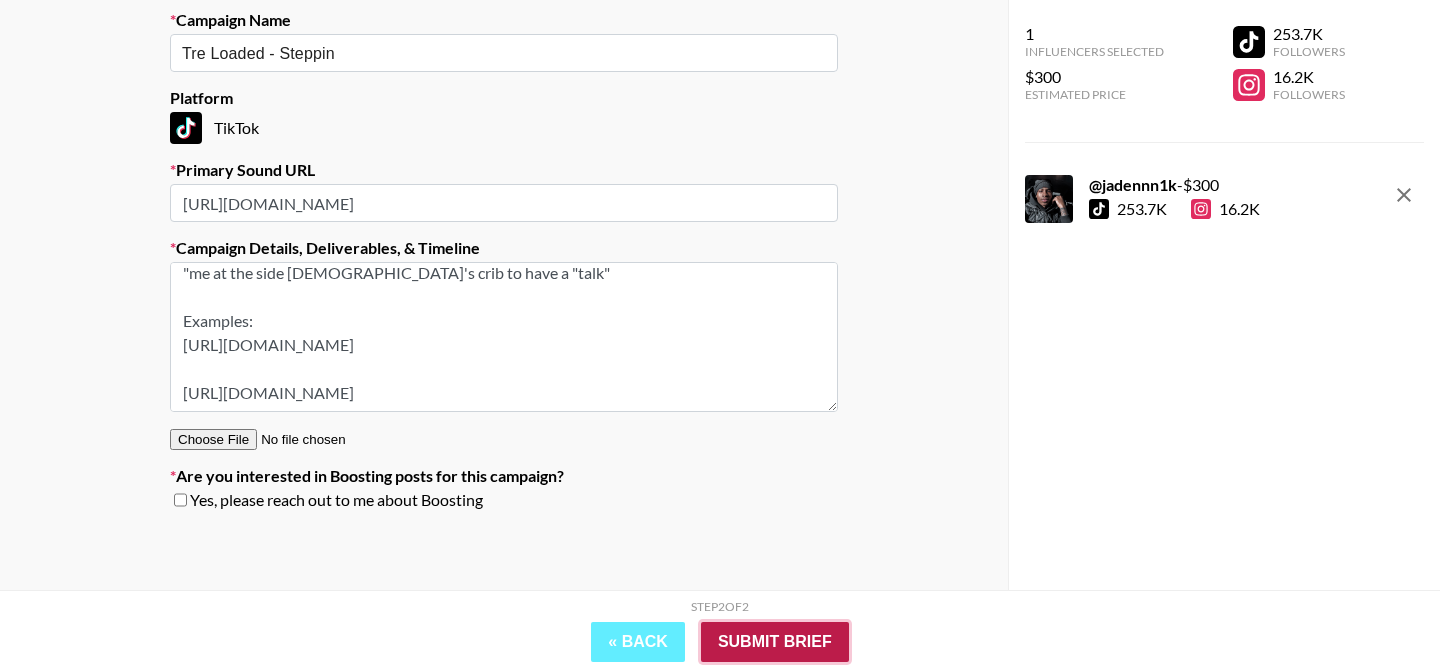 click on "Submit Brief" at bounding box center [775, 642] 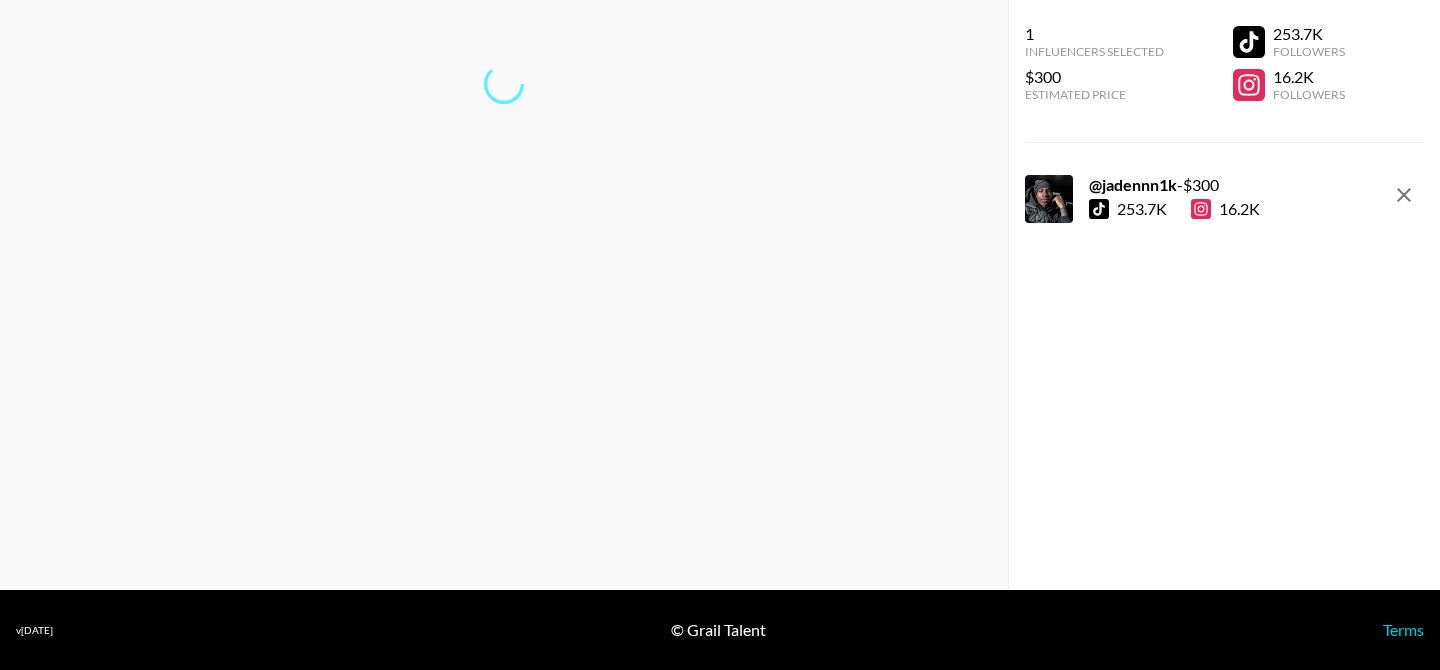 scroll, scrollTop: 80, scrollLeft: 0, axis: vertical 